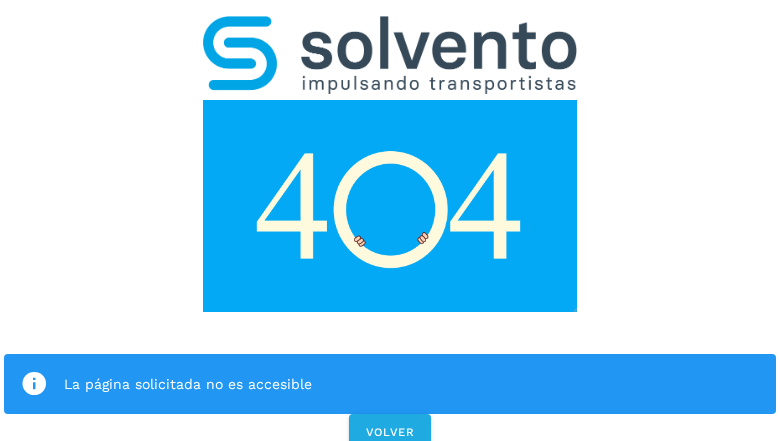 scroll, scrollTop: 0, scrollLeft: 0, axis: both 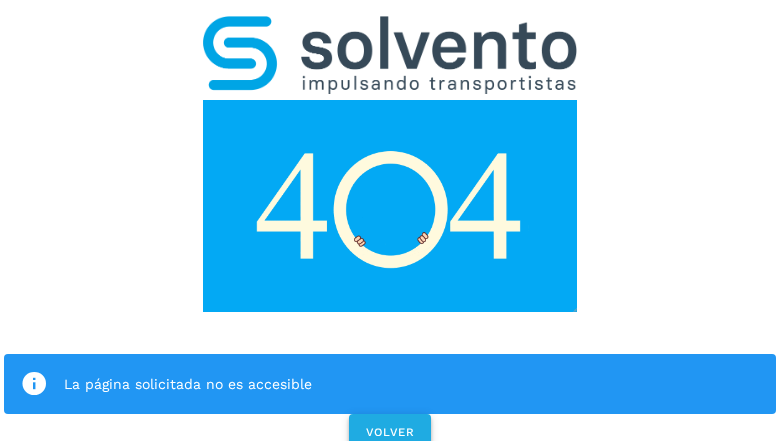 click on "VOLVER" 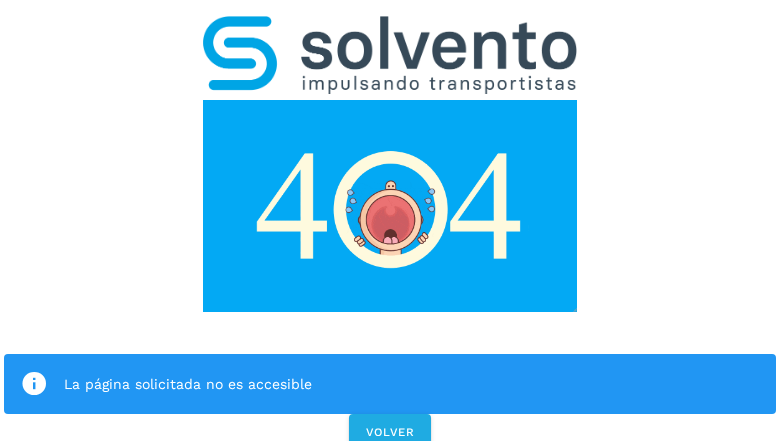 click on "La página solicitada no es accesible  VOLVER" at bounding box center [390, 227] 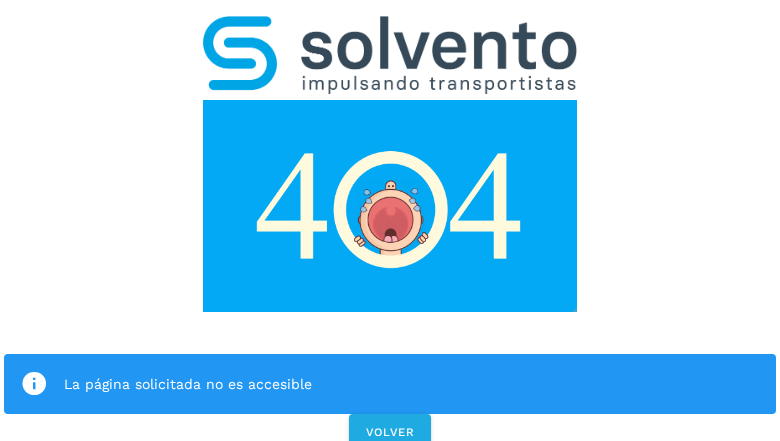 click on "La página solicitada no es accesible  VOLVER" at bounding box center [390, 227] 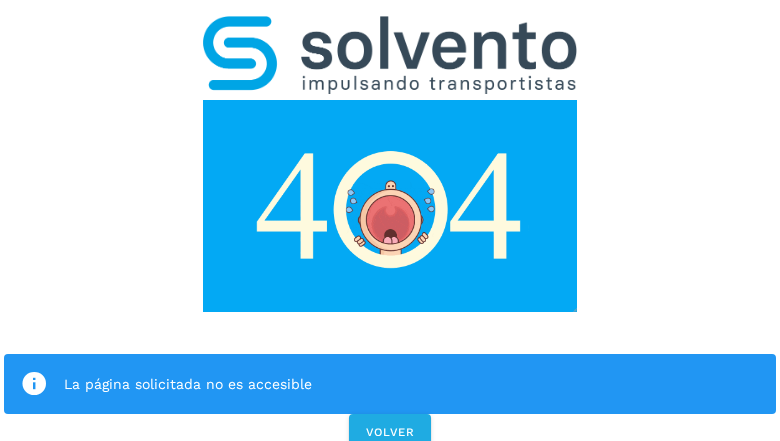 click on "La página solicitada no es accesible  VOLVER" at bounding box center [390, 227] 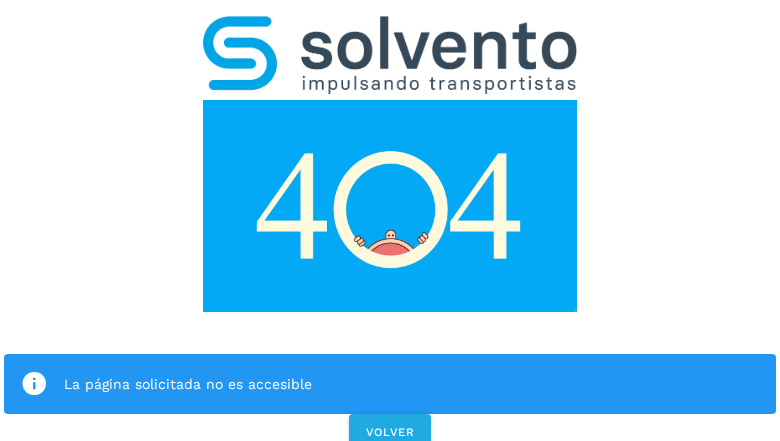 click on "La página solicitada no es accesible  VOLVER" at bounding box center [390, 227] 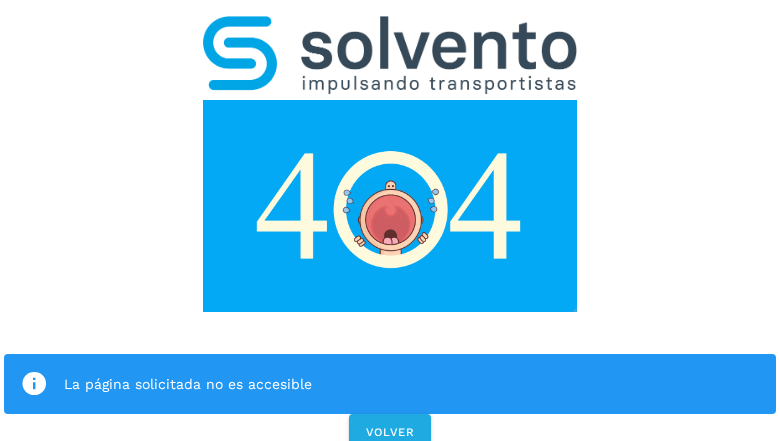 click on "La página solicitada no es accesible  VOLVER" at bounding box center (390, 227) 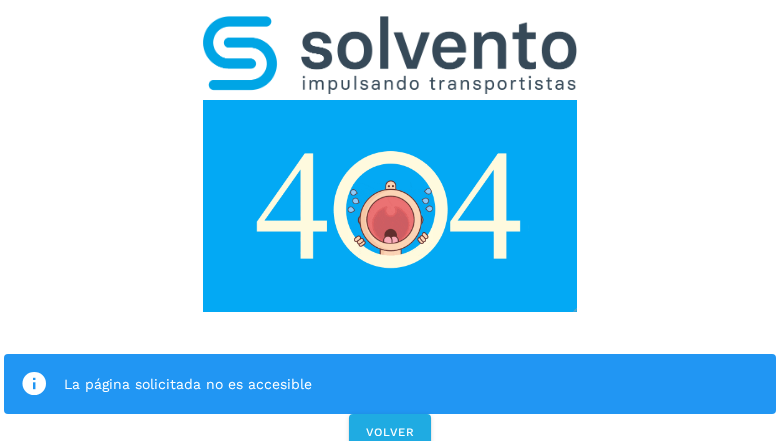 click on "La página solicitada no es accesible" at bounding box center (390, 384) 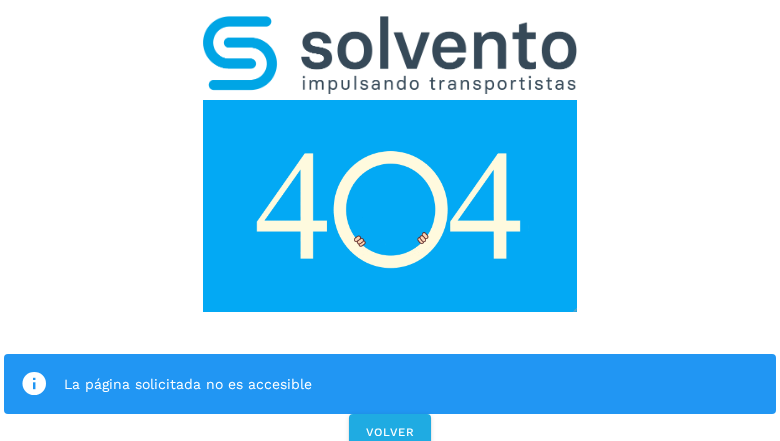 click at bounding box center (390, 206) 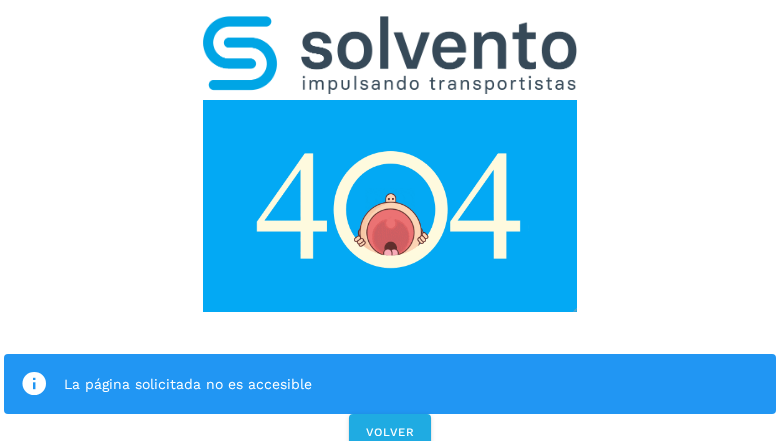 click at bounding box center (390, 206) 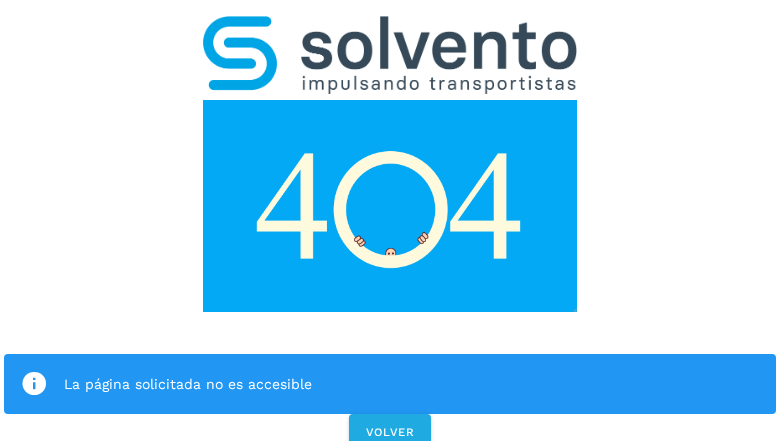 click at bounding box center (390, 55) 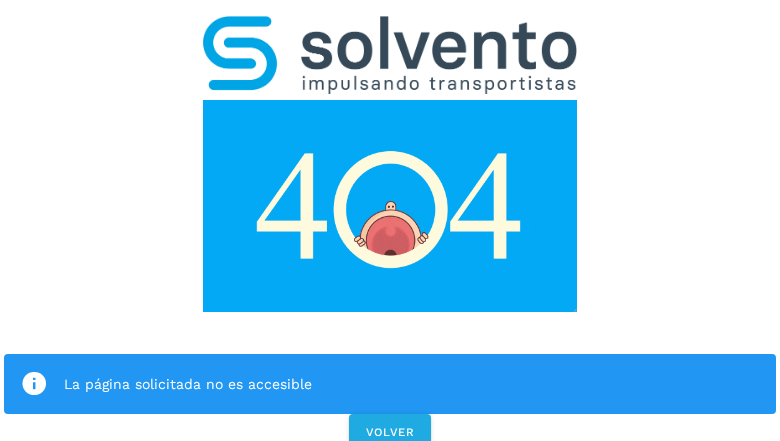click at bounding box center (390, 206) 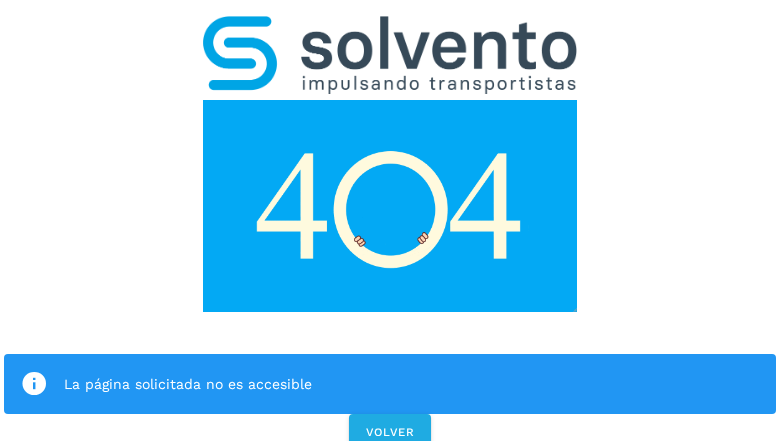 click on "La página solicitada no es accesible" 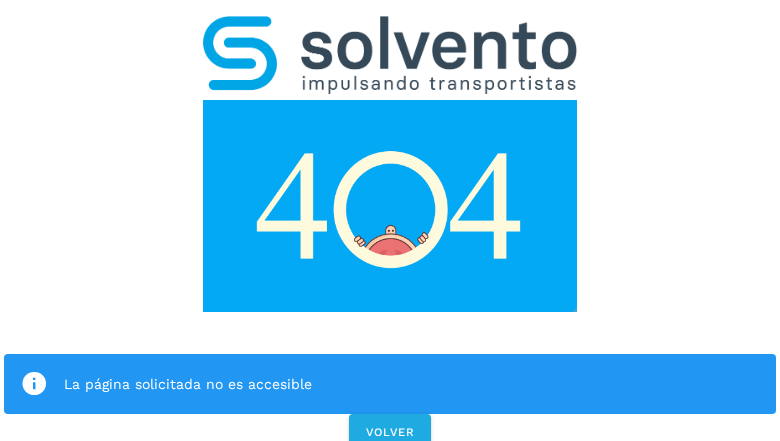 click on "La página solicitada no es accesible" 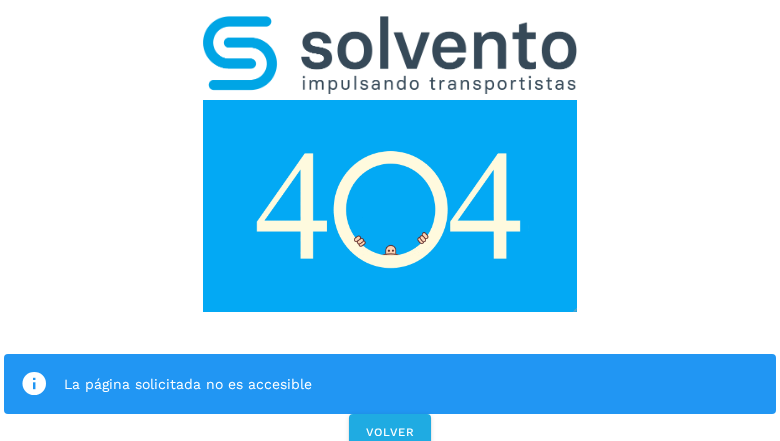 click at bounding box center (34, 384) 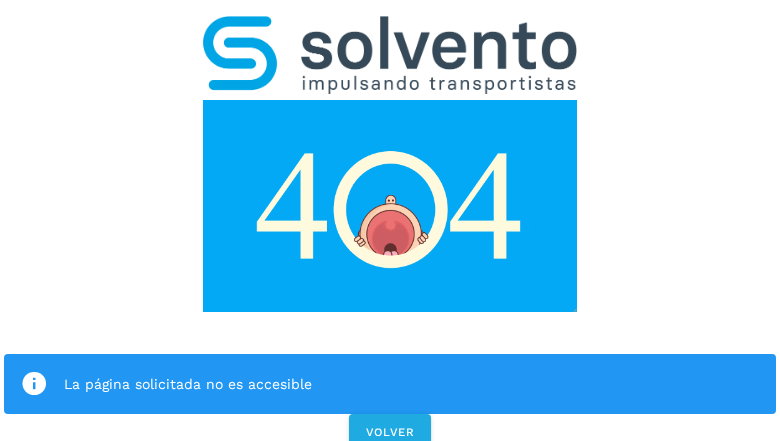 click on "La página solicitada no es accesible" 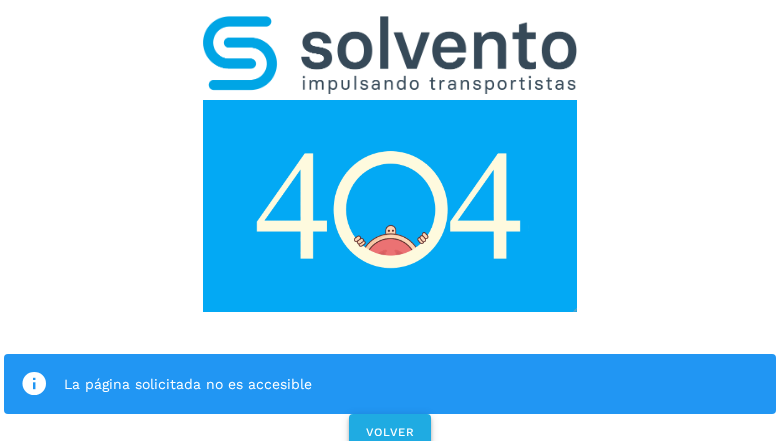 click on "VOLVER" 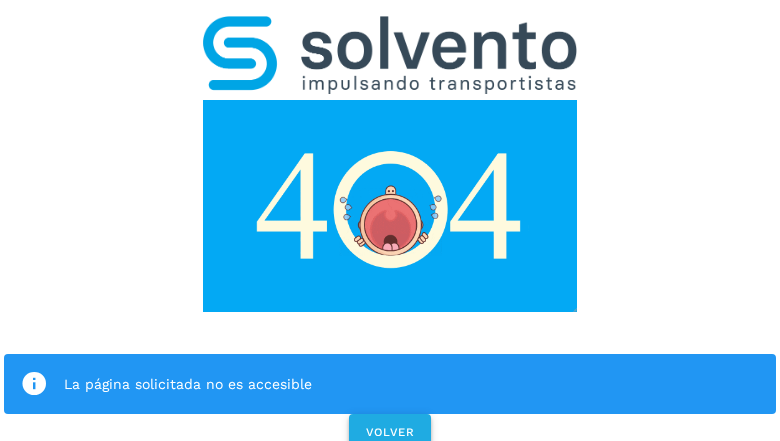 click on "VOLVER" 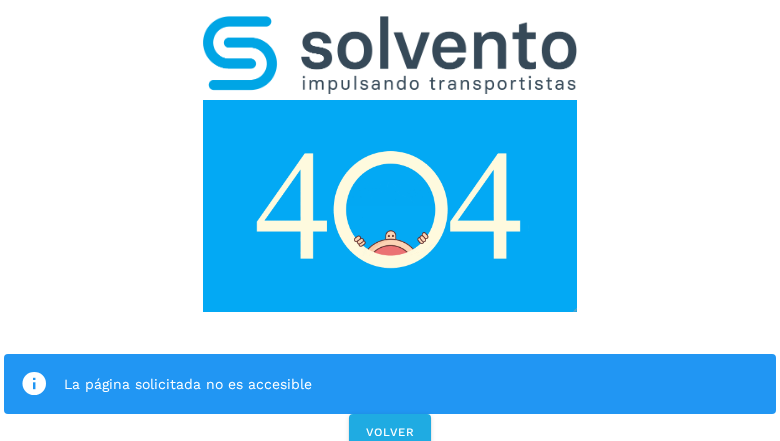 click on "La página solicitada no es accesible  VOLVER" at bounding box center (390, 227) 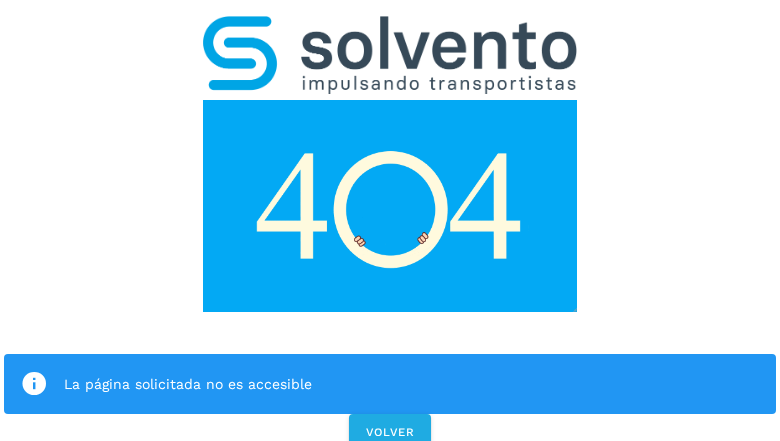 click on "La página solicitada no es accesible  VOLVER" at bounding box center (390, 227) 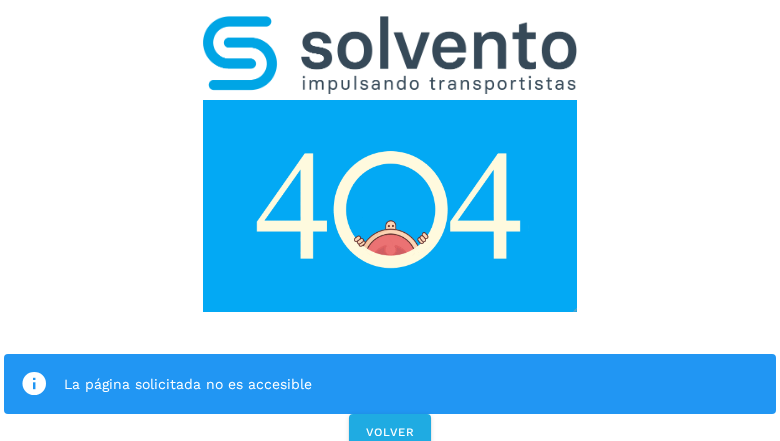 click on "La página solicitada no es accesible  VOLVER" at bounding box center (390, 227) 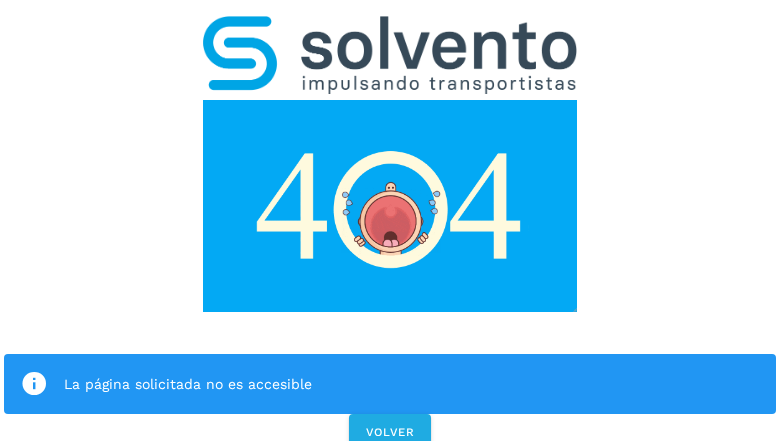 click on "La página solicitada no es accesible  VOLVER" at bounding box center (390, 227) 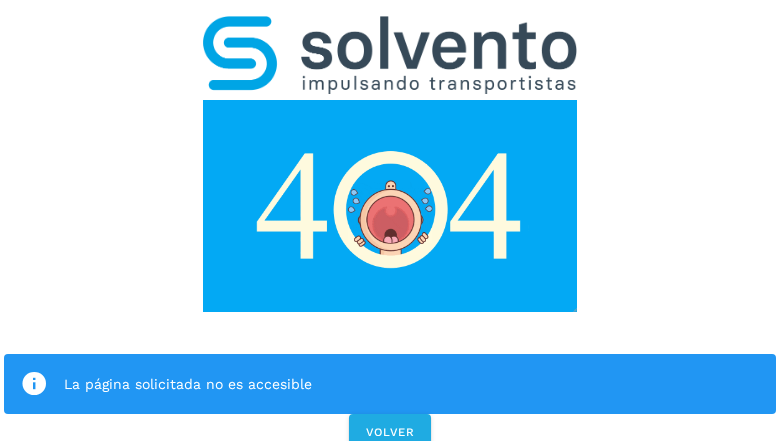 click on "La página solicitada no es accesible  VOLVER" at bounding box center (390, 227) 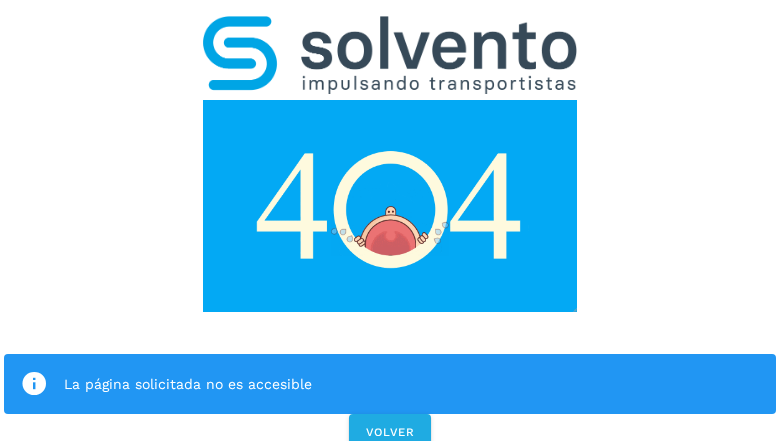 click on "La página solicitada no es accesible" at bounding box center (390, 384) 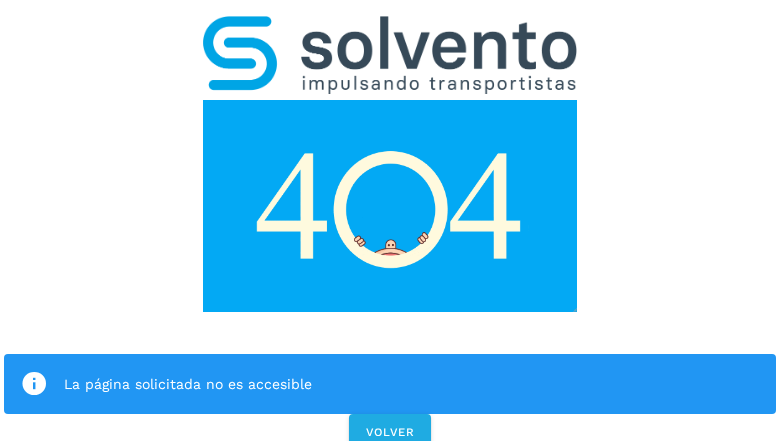 click at bounding box center (390, 206) 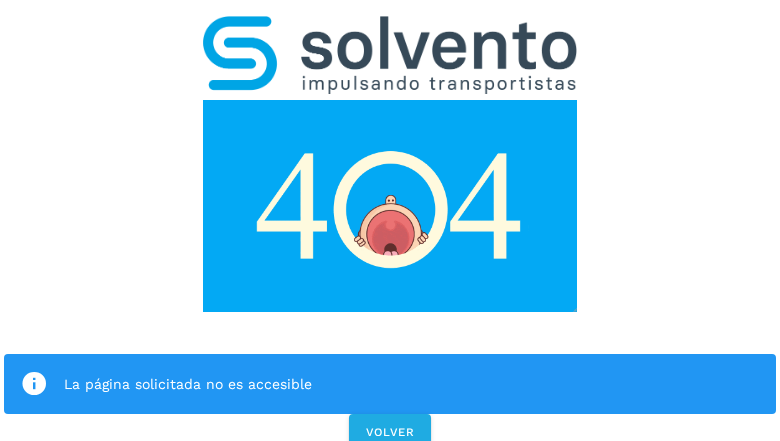 click at bounding box center (390, 206) 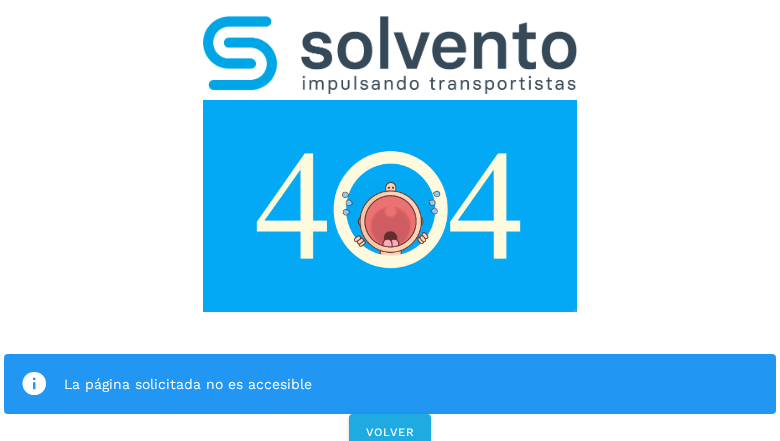 click at bounding box center (390, 55) 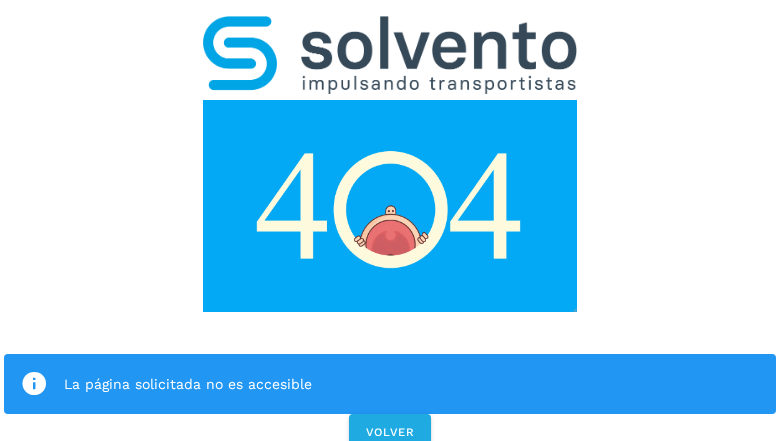 click at bounding box center [390, 206] 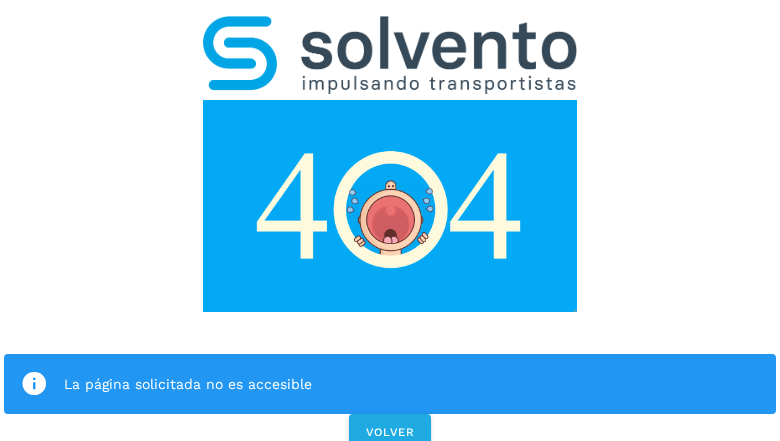 click on "La página solicitada no es accesible" 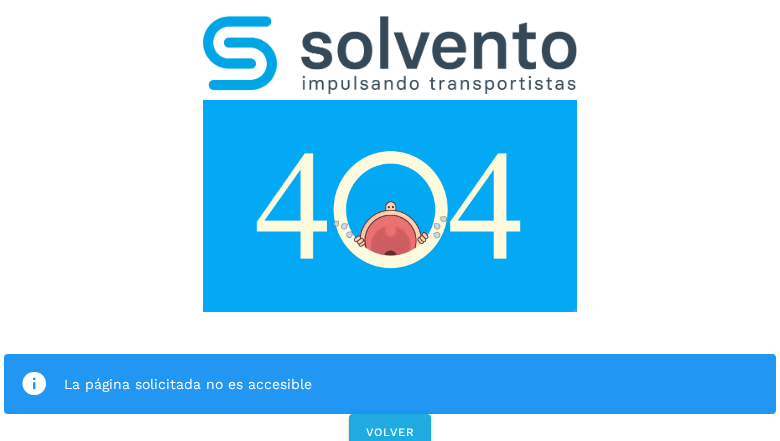 click on "La página solicitada no es accesible" 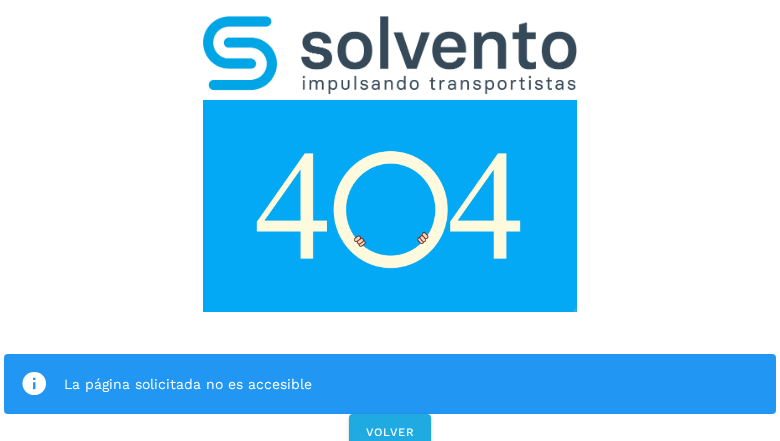 click at bounding box center [34, 384] 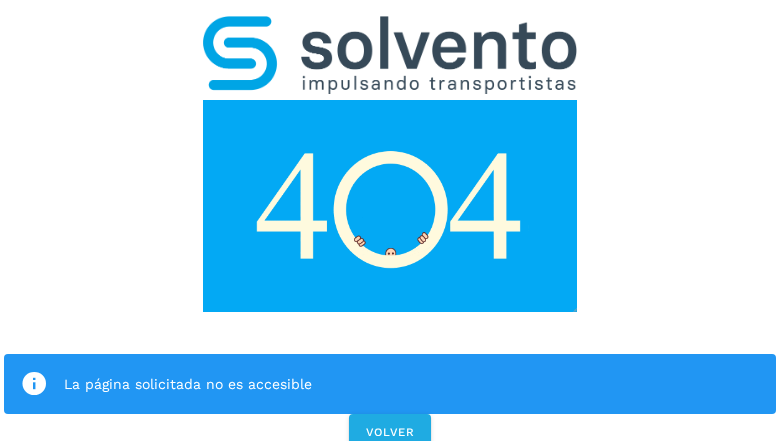 click on "La página solicitada no es accesible" 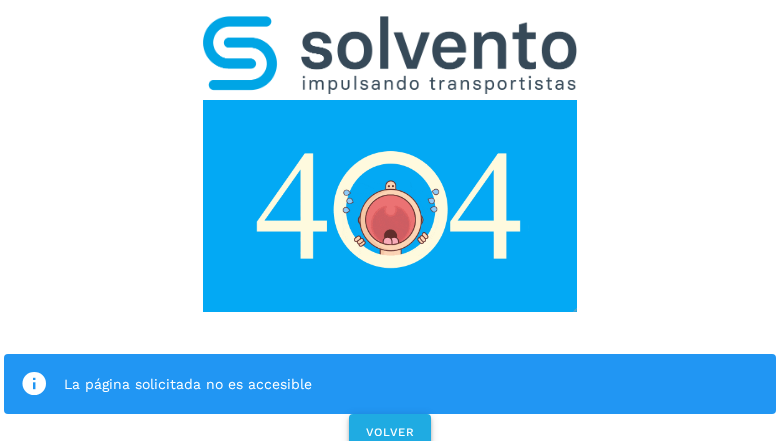 click on "VOLVER" 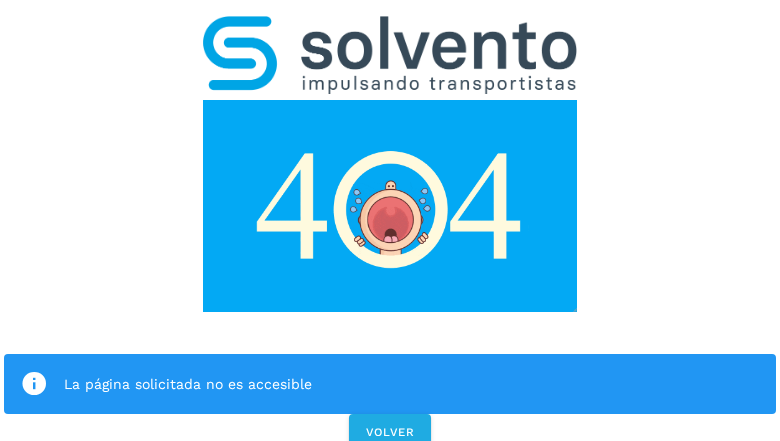 scroll, scrollTop: 0, scrollLeft: 0, axis: both 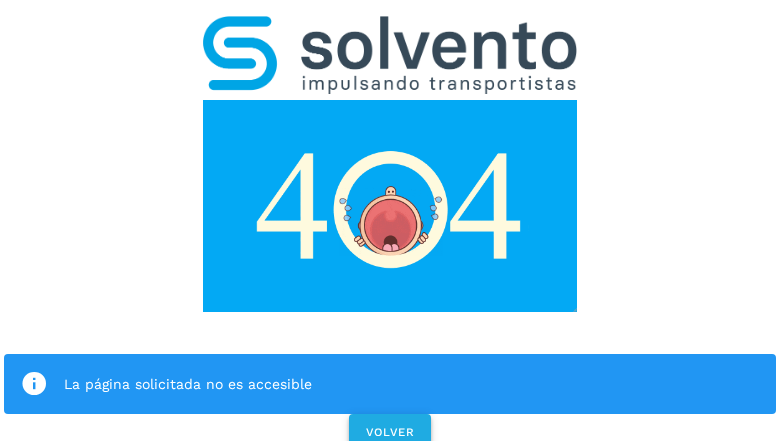 click on "VOLVER" 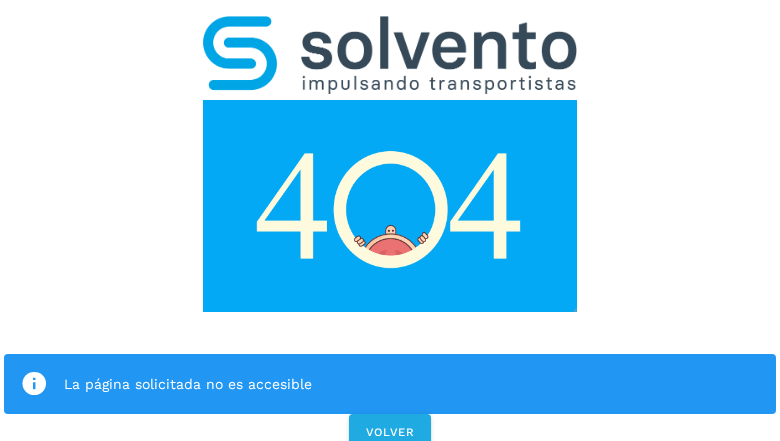 click on "La página solicitada no es accesible  VOLVER" at bounding box center [390, 227] 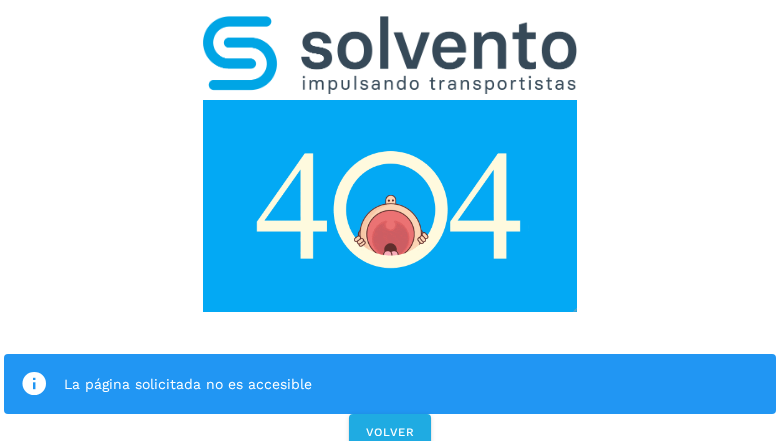 click on "La página solicitada no es accesible  VOLVER" at bounding box center (390, 227) 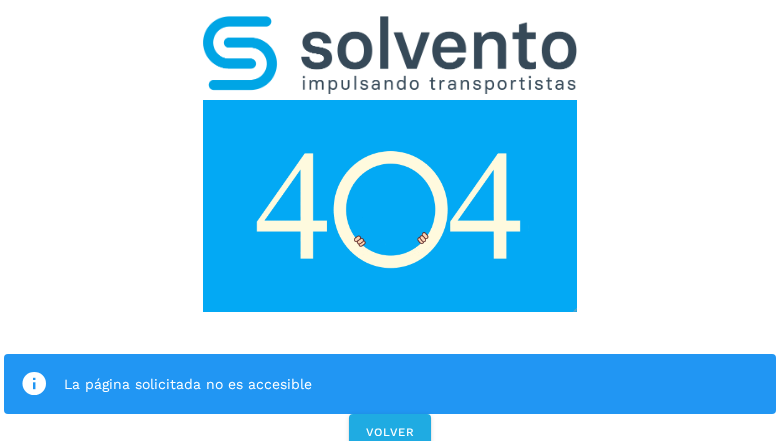 click on "La página solicitada no es accesible  VOLVER" at bounding box center (390, 227) 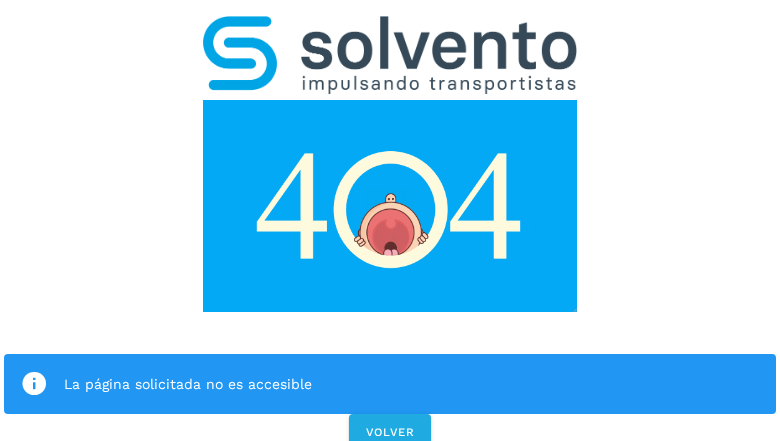 click on "La página solicitada no es accesible  VOLVER" at bounding box center (390, 227) 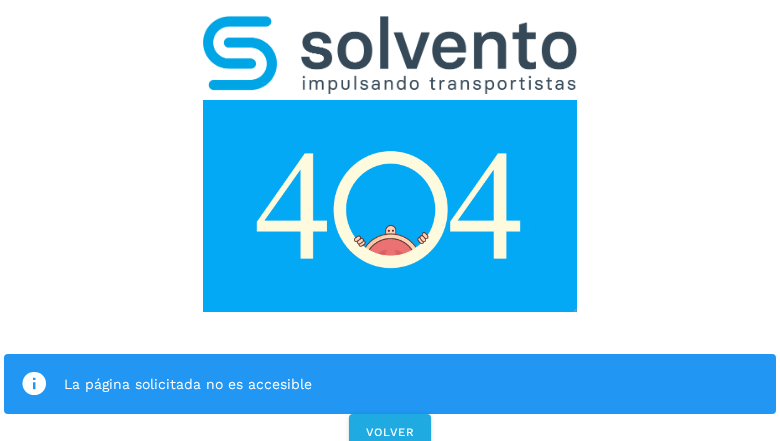 click on "La página solicitada no es accesible  VOLVER" at bounding box center [390, 227] 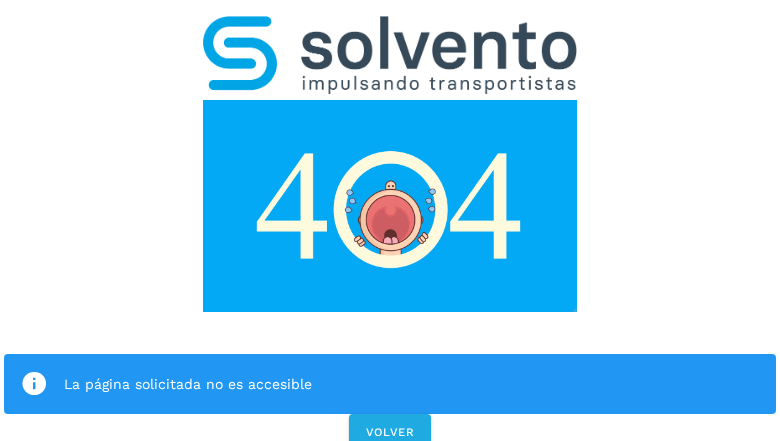 click on "La página solicitada no es accesible" at bounding box center (390, 384) 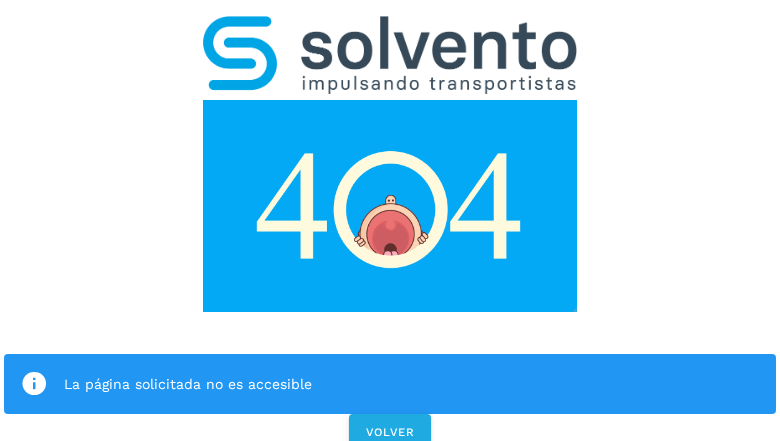 click at bounding box center [390, 206] 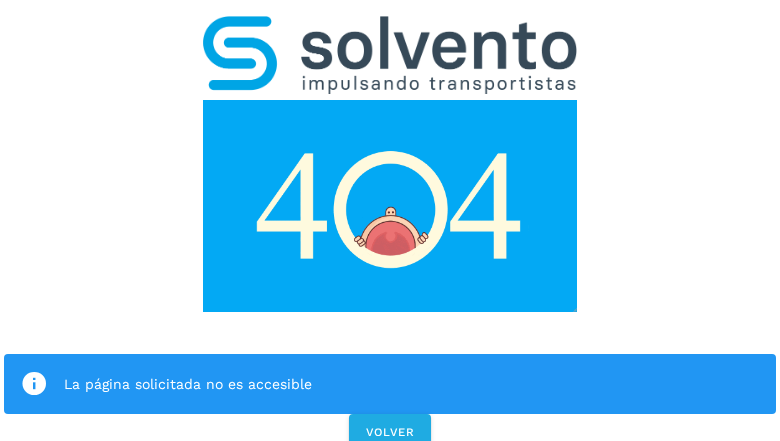 click at bounding box center [390, 206] 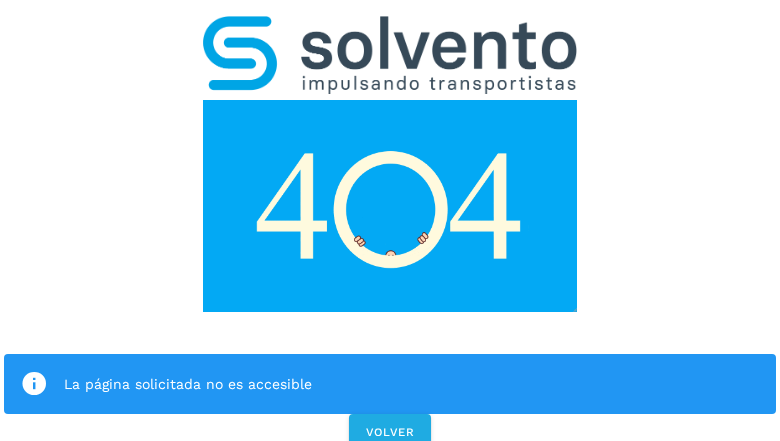 click at bounding box center (390, 55) 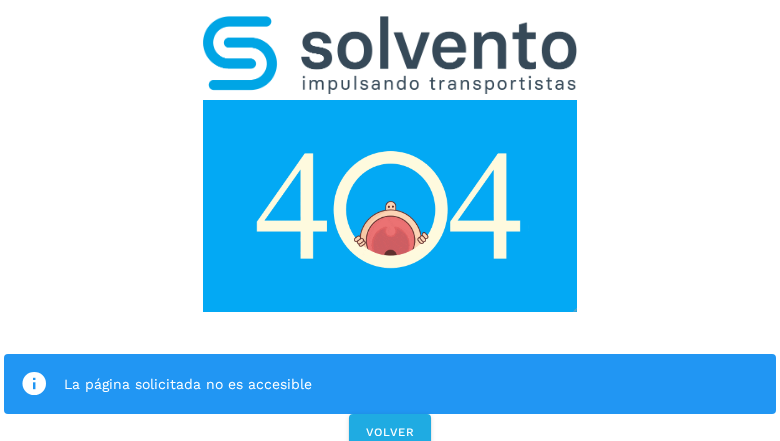 click at bounding box center (390, 206) 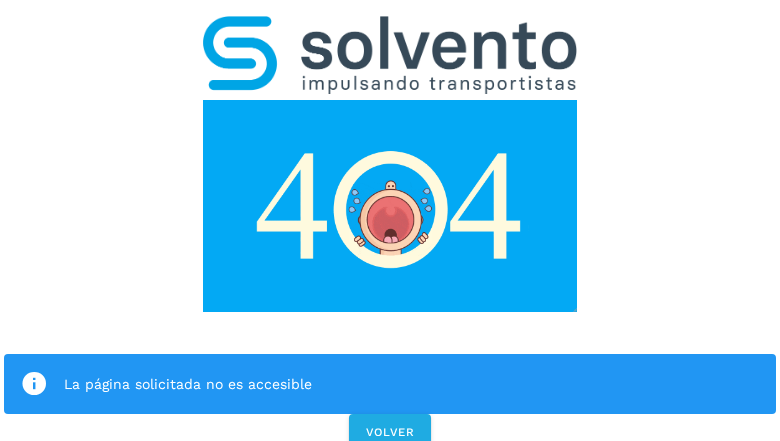 click on "La página solicitada no es accesible" 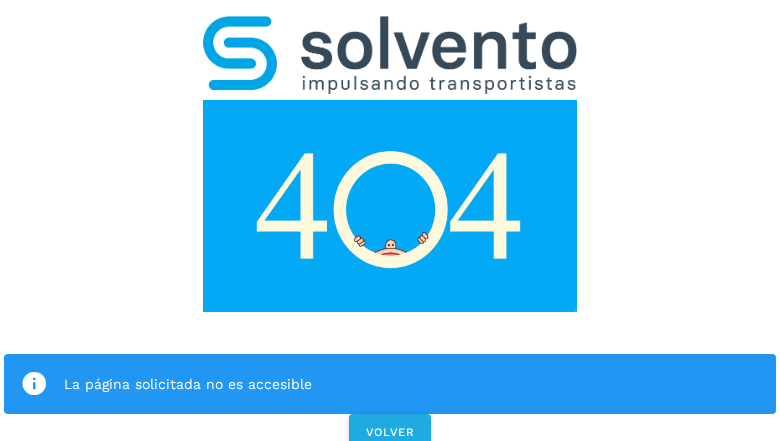 click on "La página solicitada no es accesible" 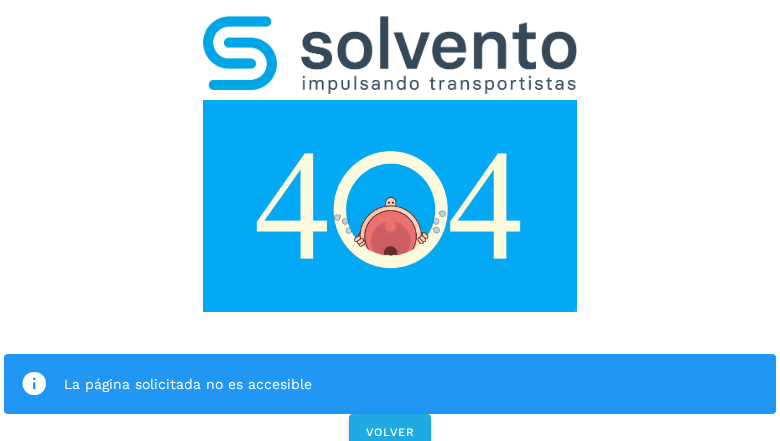 click at bounding box center [34, 384] 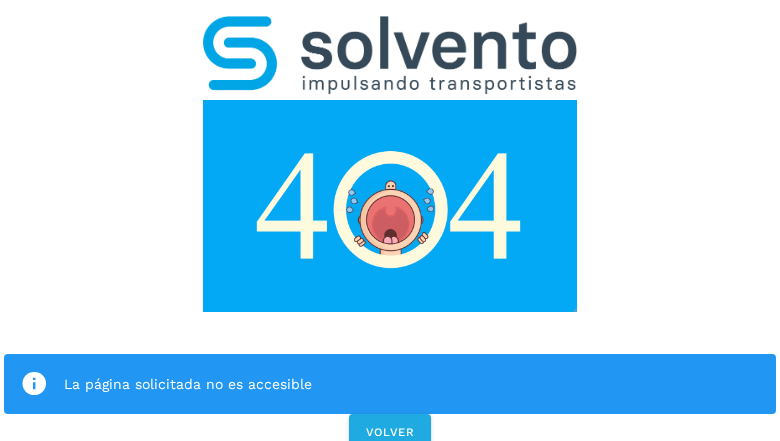 click on "La página solicitada no es accesible" 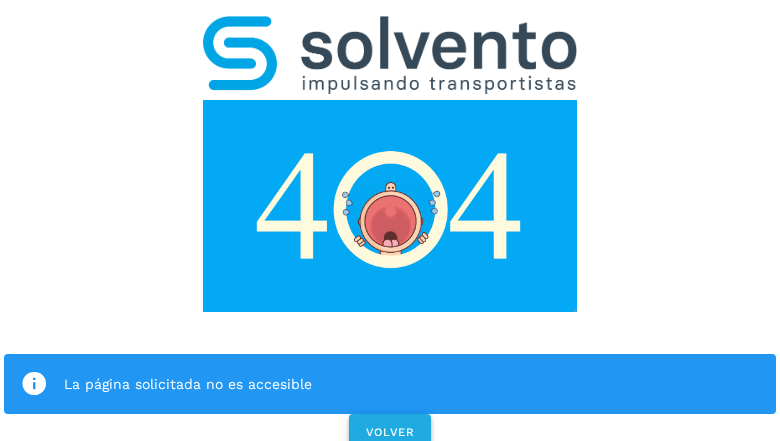 click on "VOLVER" 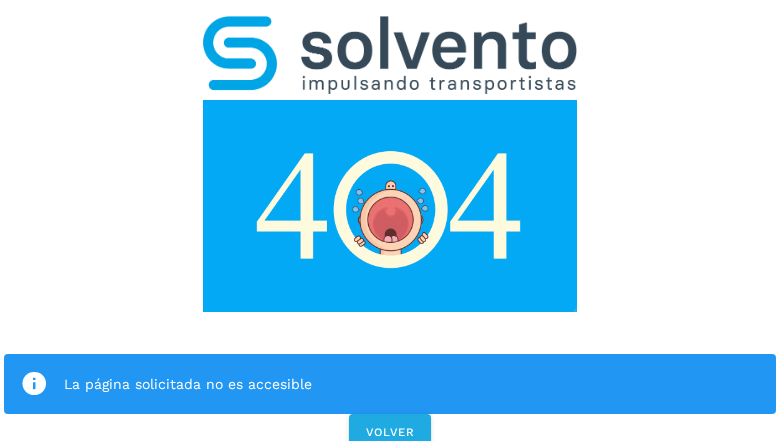 scroll, scrollTop: 0, scrollLeft: 0, axis: both 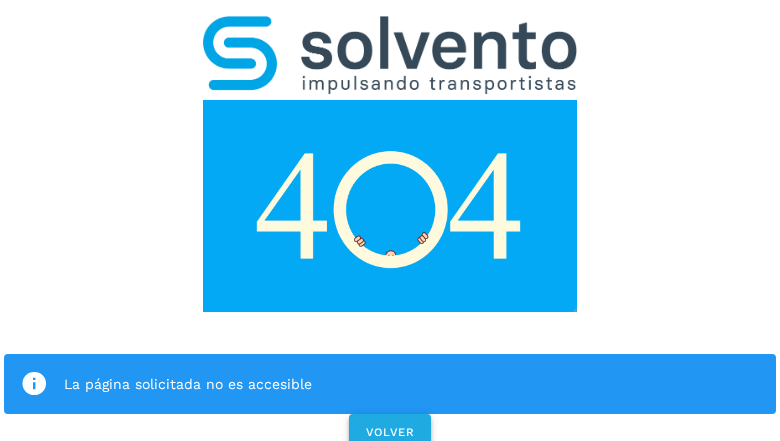 click on "VOLVER" 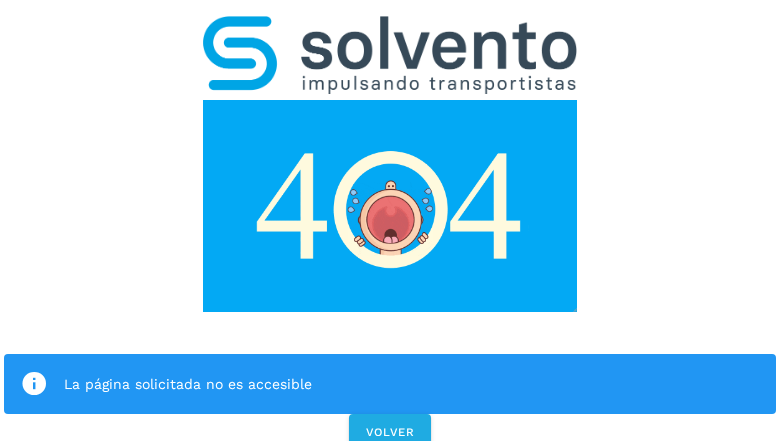 click on "La página solicitada no es accesible  VOLVER" at bounding box center [390, 227] 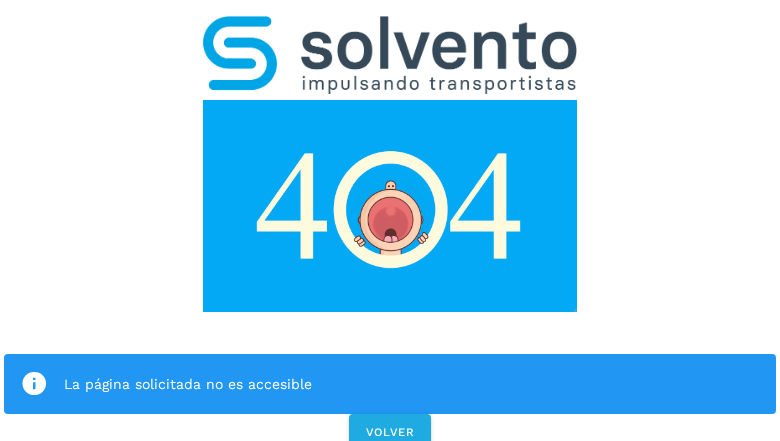 click on "La página solicitada no es accesible  VOLVER" at bounding box center (390, 227) 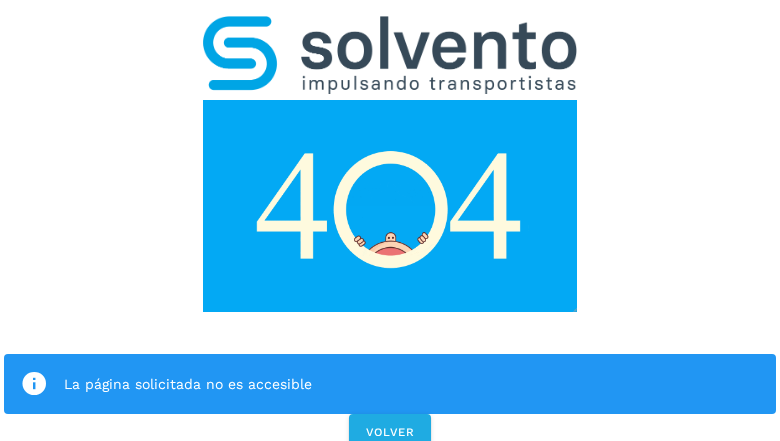 click on "La página solicitada no es accesible  VOLVER" at bounding box center [390, 227] 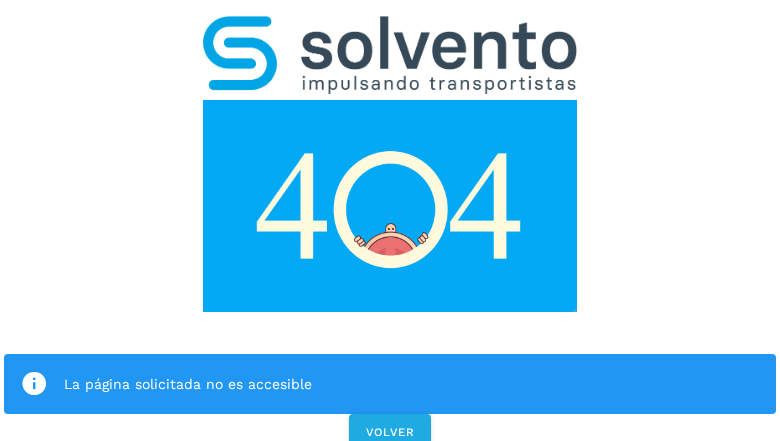 click on "La página solicitada no es accesible  VOLVER" at bounding box center [390, 227] 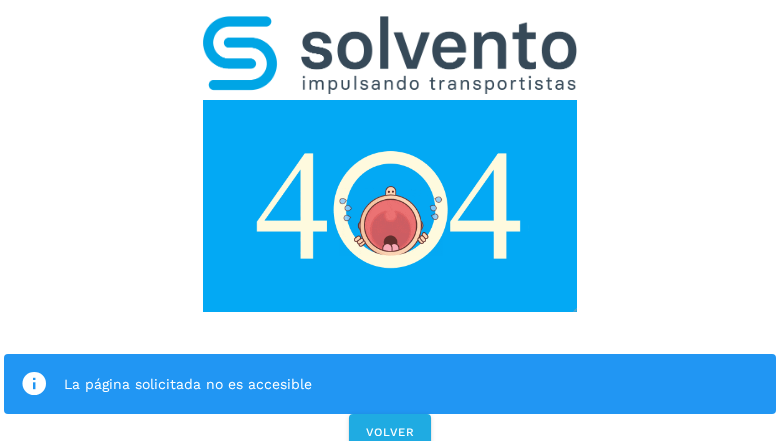 click on "La página solicitada no es accesible  VOLVER" at bounding box center [390, 227] 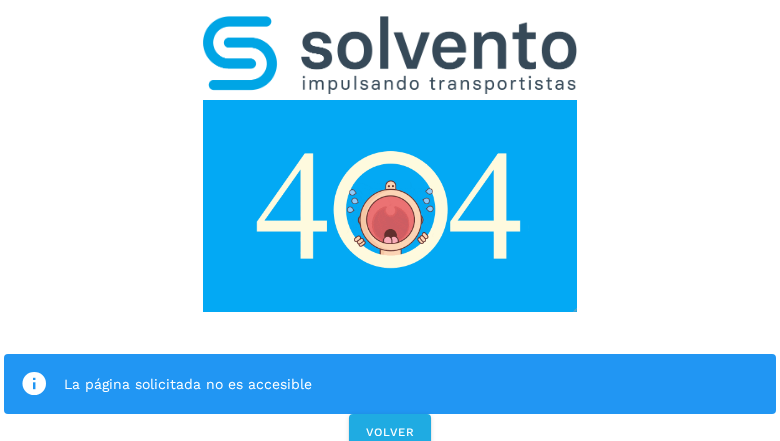 click on "La página solicitada no es accesible" at bounding box center (390, 384) 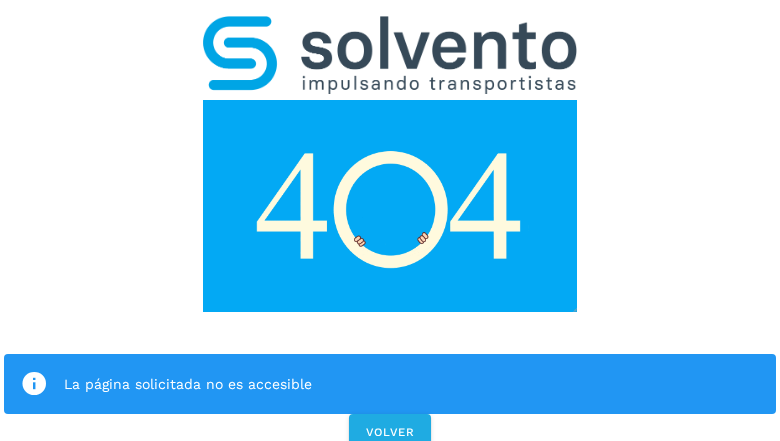 click at bounding box center (390, 206) 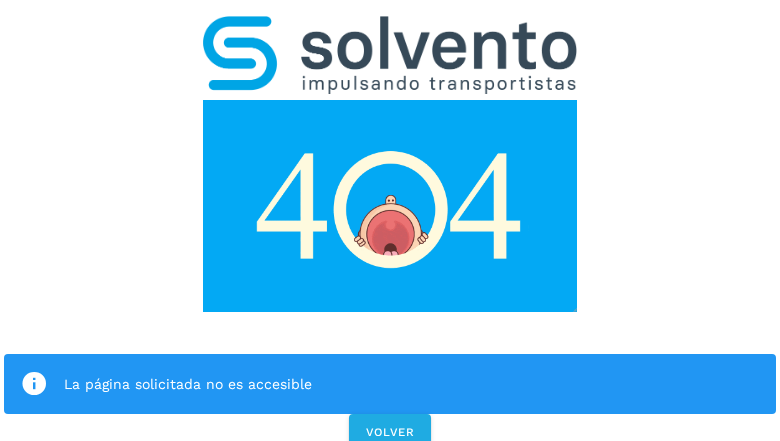 click at bounding box center (390, 206) 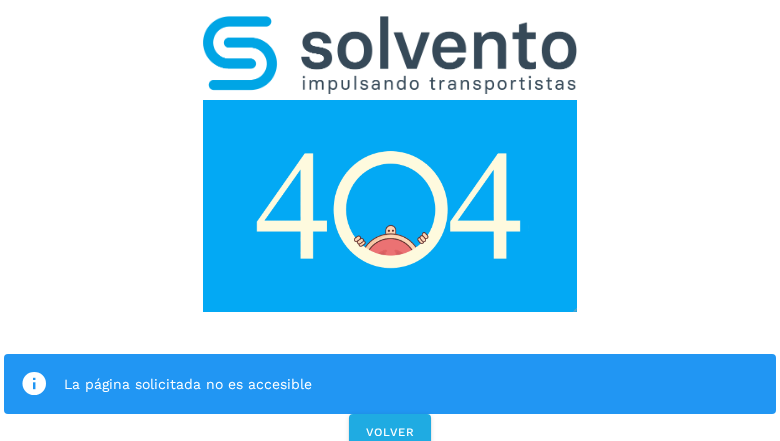 click at bounding box center (390, 55) 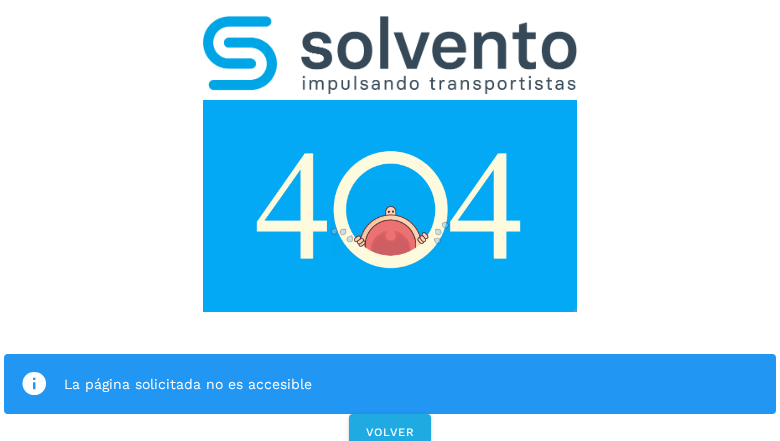 click at bounding box center (390, 206) 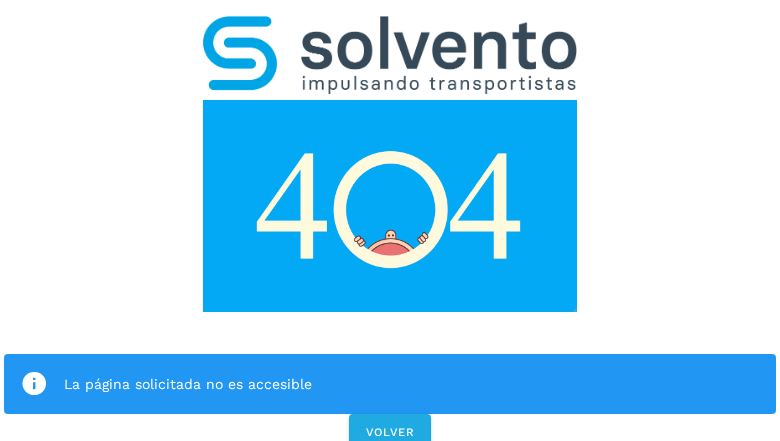 click on "La página solicitada no es accesible" 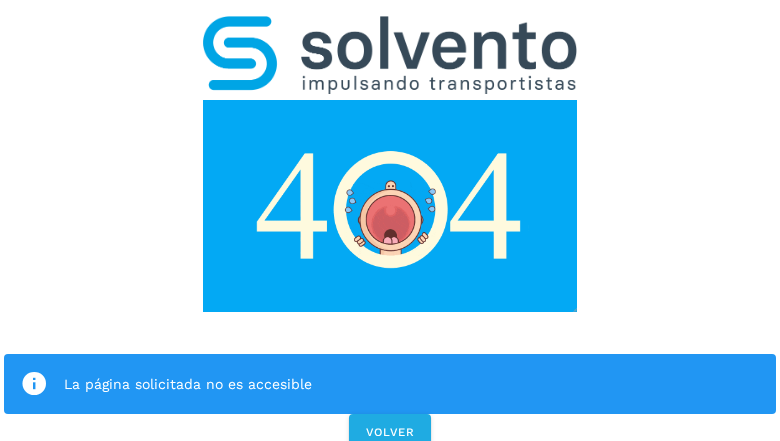 click on "La página solicitada no es accesible" 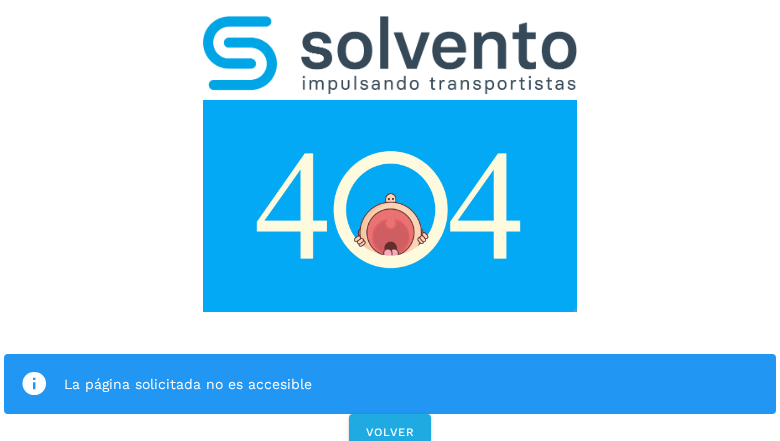 click at bounding box center (34, 384) 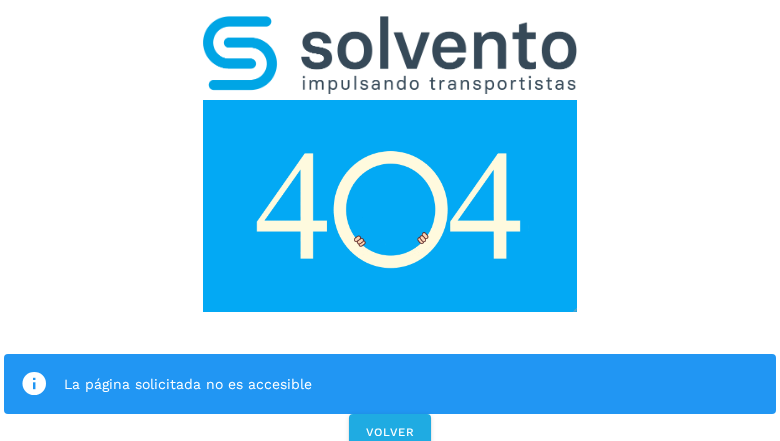 click on "La página solicitada no es accesible" 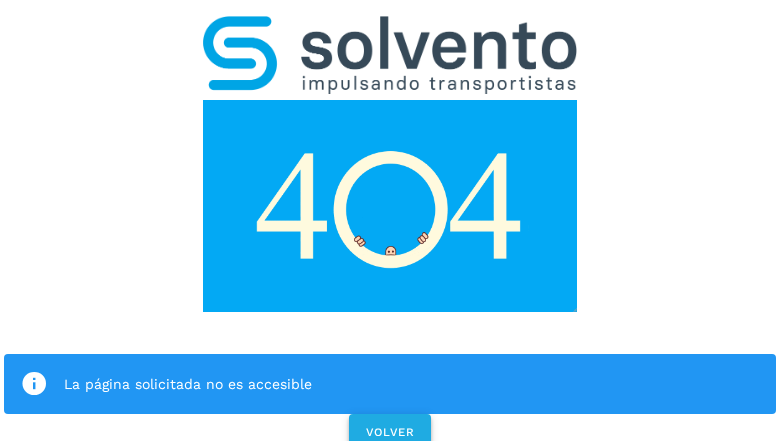 click on "VOLVER" 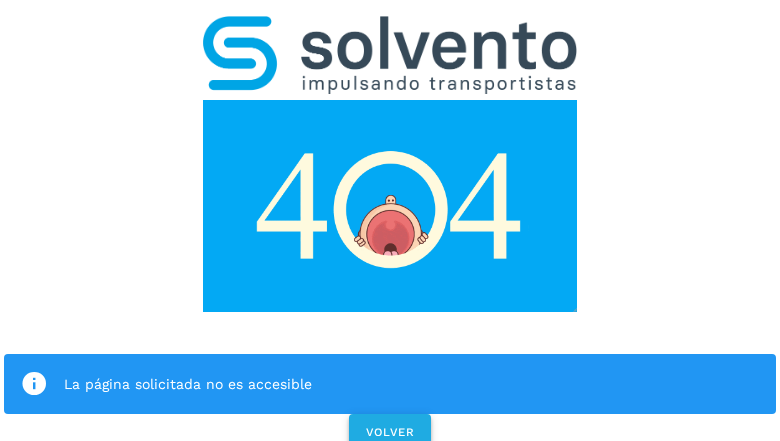 click on "VOLVER" 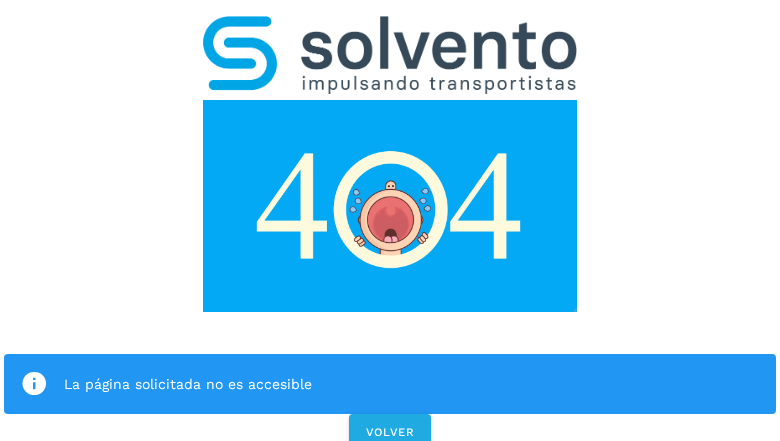click on "La página solicitada no es accesible  VOLVER" at bounding box center (390, 227) 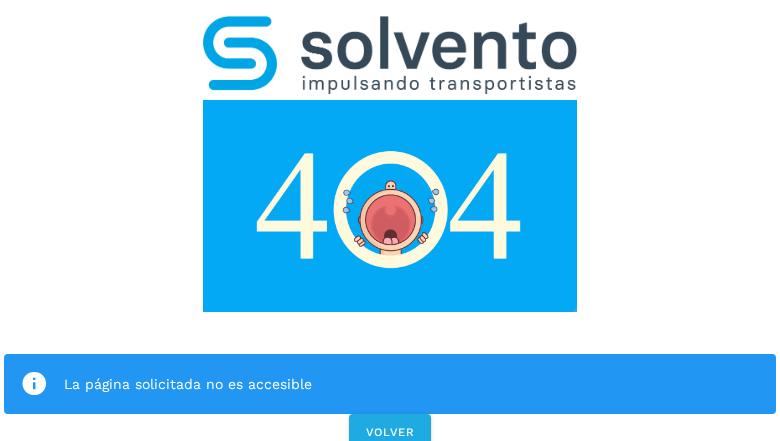 click on "La página solicitada no es accesible  VOLVER" at bounding box center [390, 227] 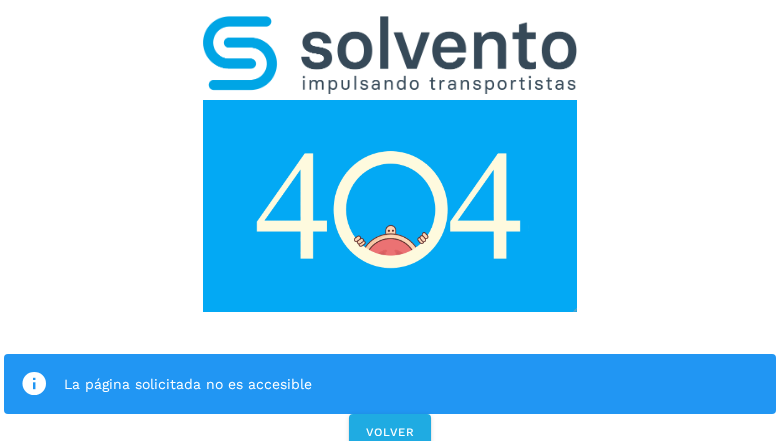 click on "La página solicitada no es accesible  VOLVER" at bounding box center (390, 227) 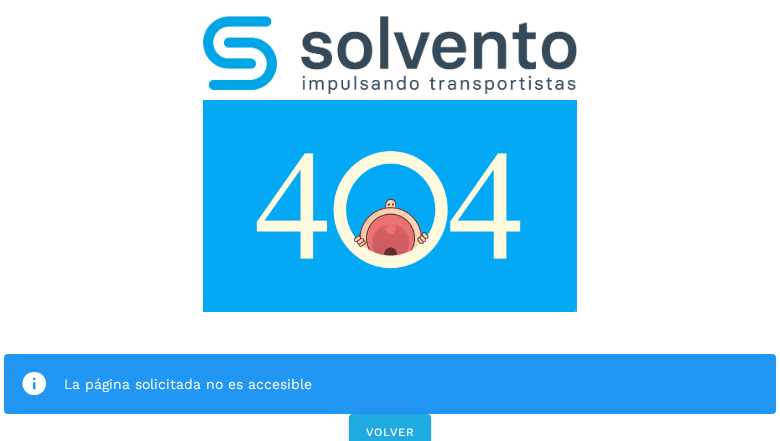 click on "La página solicitada no es accesible  VOLVER" at bounding box center [390, 227] 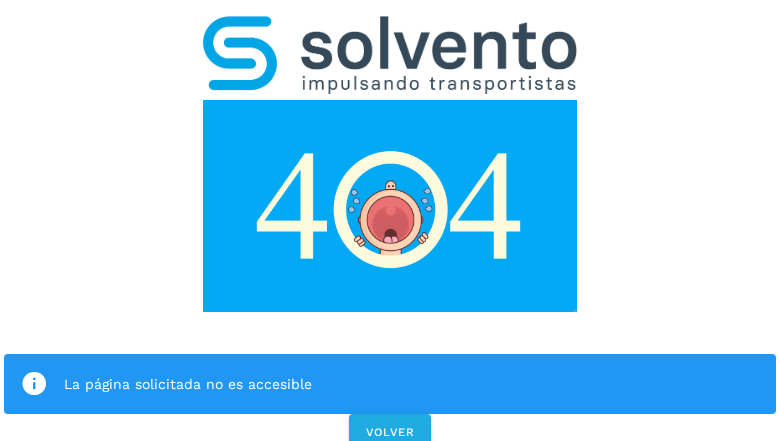 click on "La página solicitada no es accesible  VOLVER" at bounding box center [390, 227] 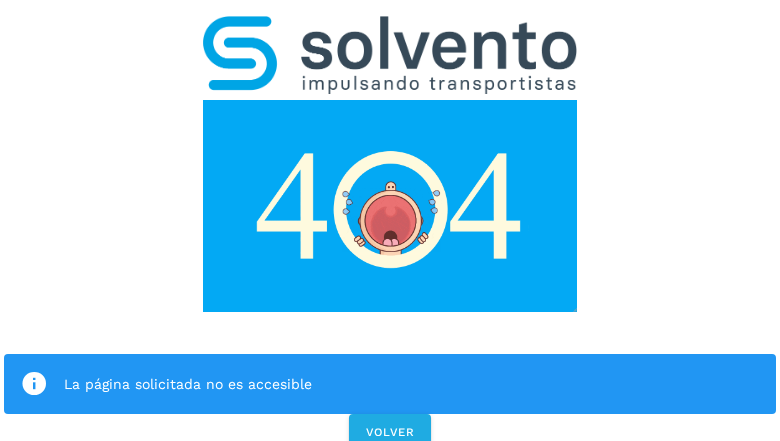 click on "La página solicitada no es accesible" at bounding box center (390, 384) 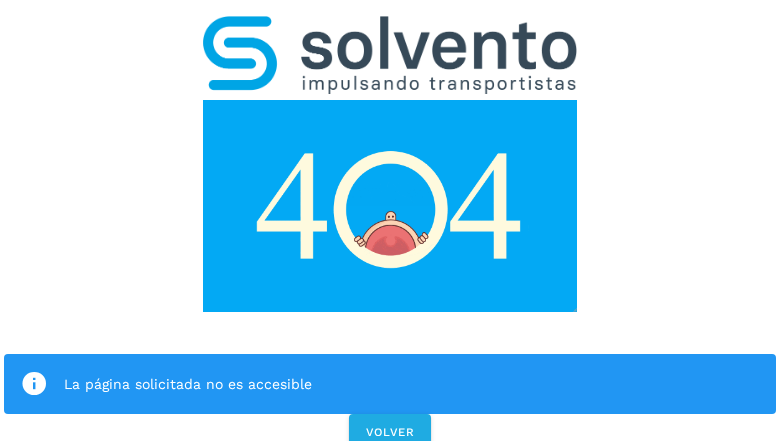 click at bounding box center (390, 206) 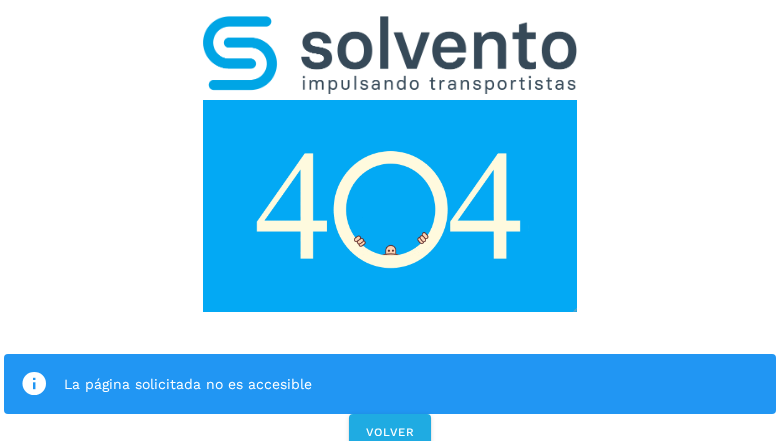 click at bounding box center (390, 206) 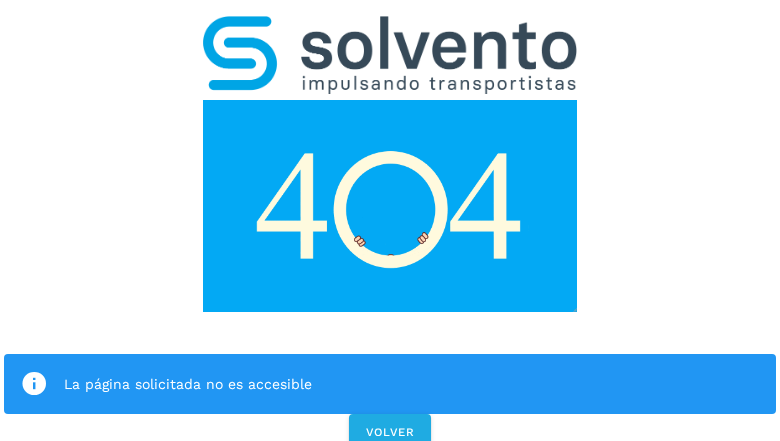 click at bounding box center [390, 55] 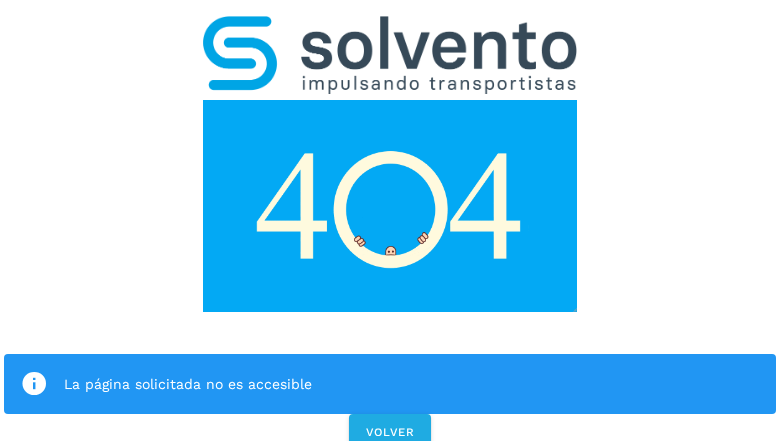 click at bounding box center (390, 206) 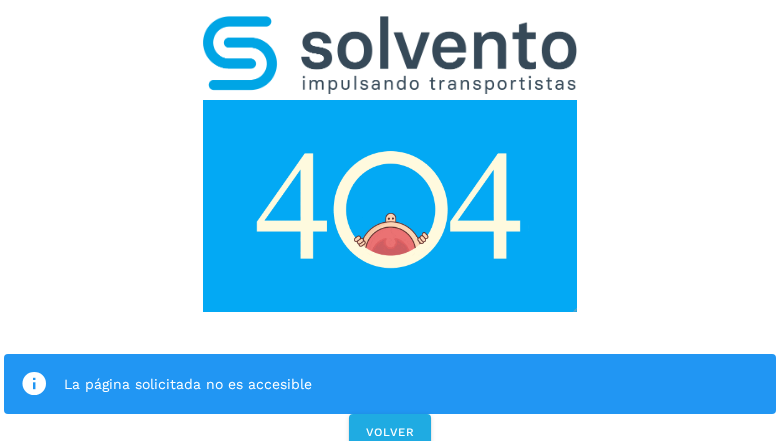 click on "La página solicitada no es accesible" 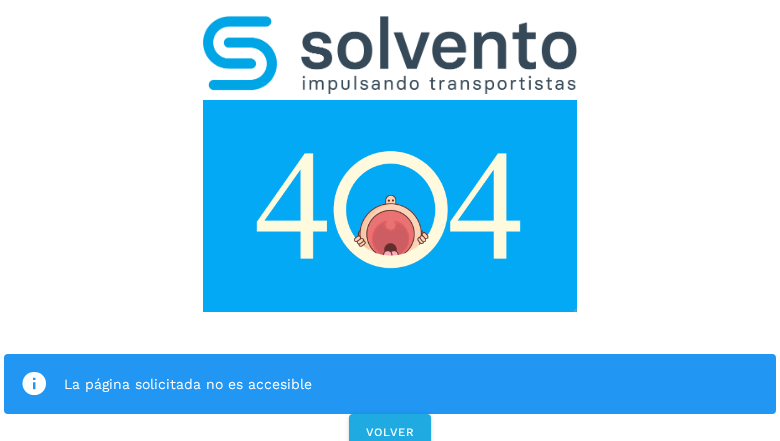 click on "La página solicitada no es accesible" 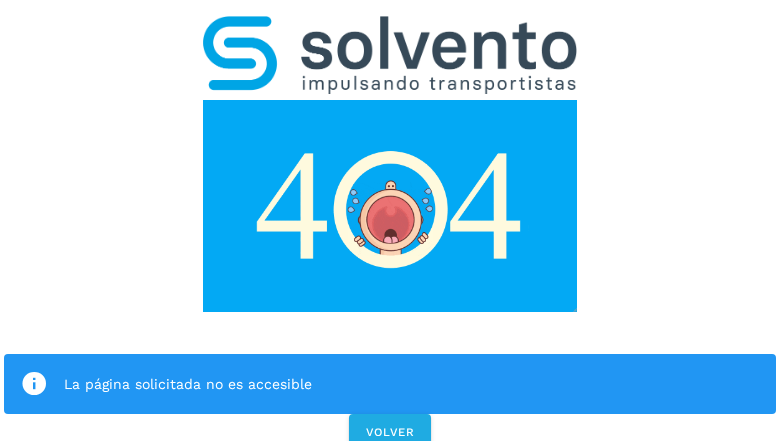 click at bounding box center [34, 384] 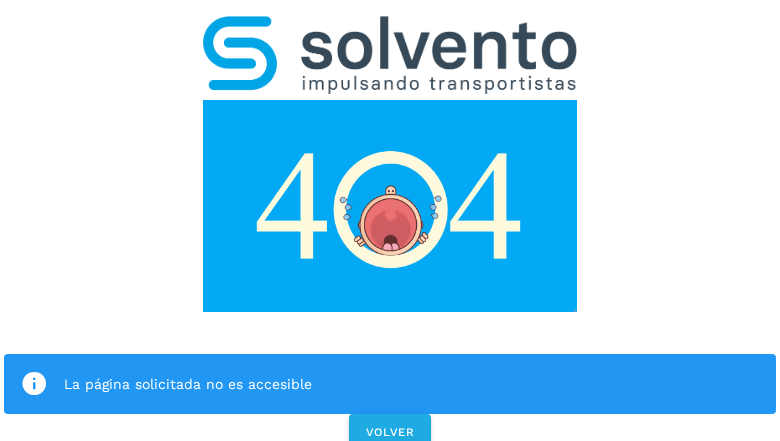 click on "La página solicitada no es accesible" 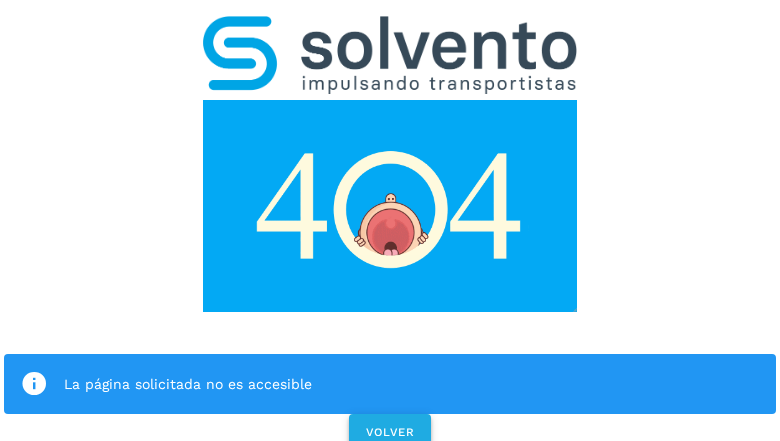 click on "VOLVER" 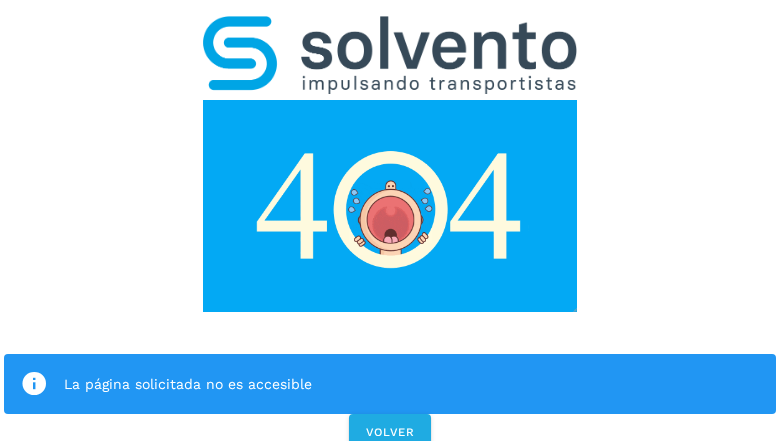scroll, scrollTop: 0, scrollLeft: 0, axis: both 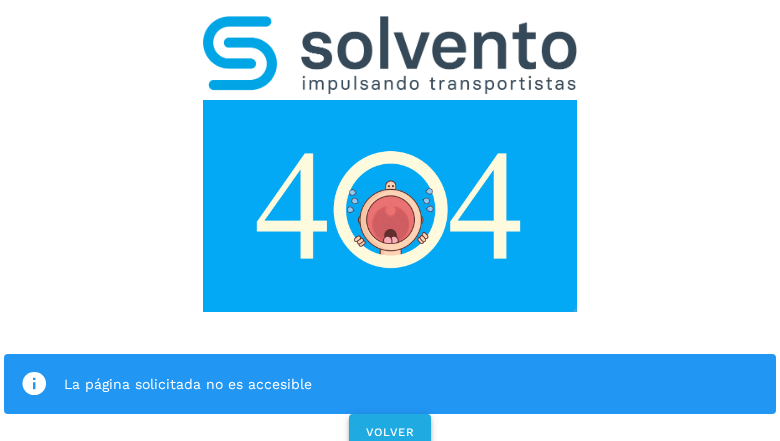 click on "VOLVER" 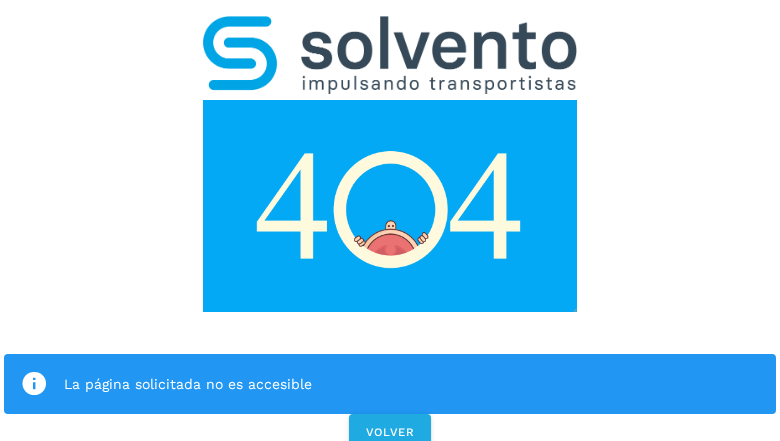 click on "La página solicitada no es accesible  VOLVER" at bounding box center [390, 227] 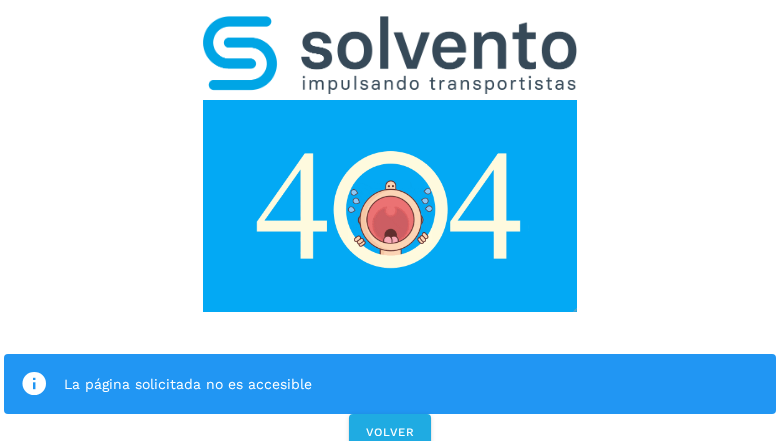 click on "La página solicitada no es accesible  VOLVER" at bounding box center [390, 227] 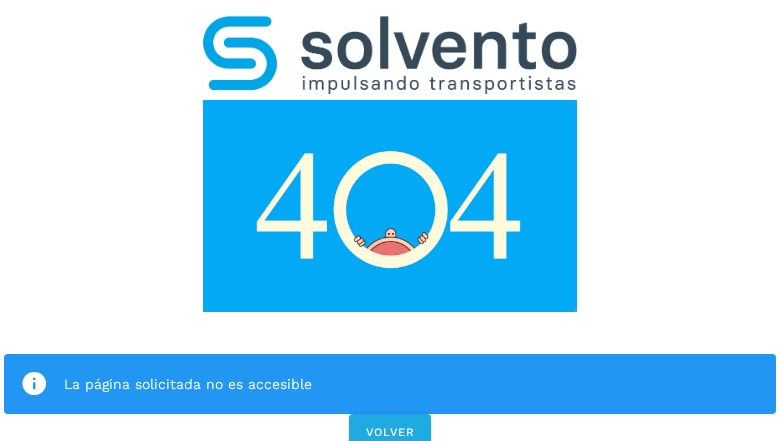 click on "La página solicitada no es accesible  VOLVER" at bounding box center [390, 227] 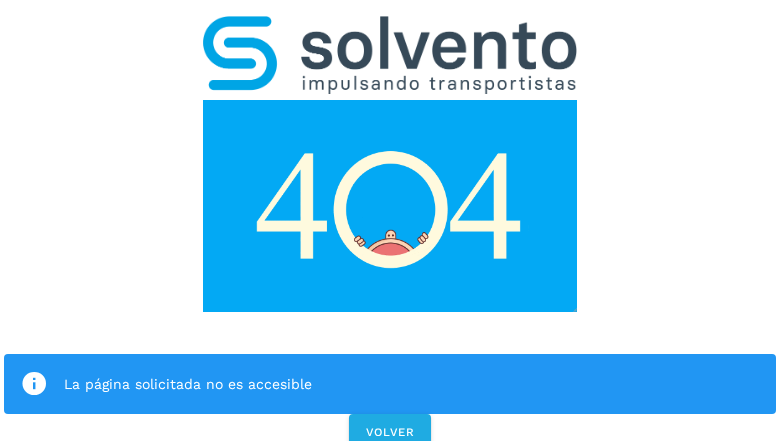 click on "La página solicitada no es accesible  VOLVER" at bounding box center [390, 227] 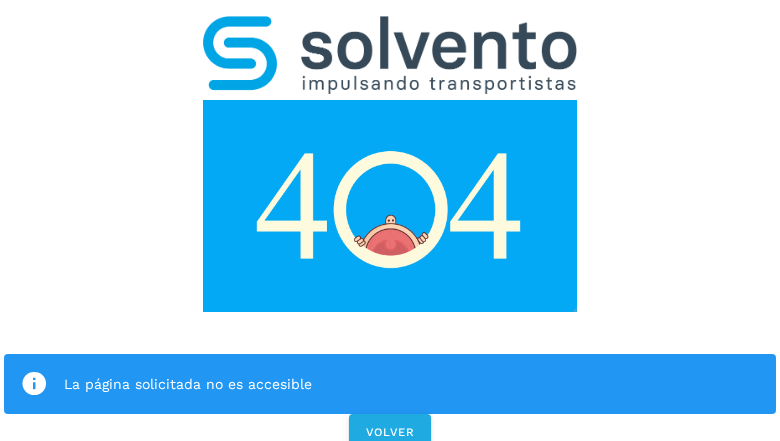click on "La página solicitada no es accesible  VOLVER" at bounding box center (390, 227) 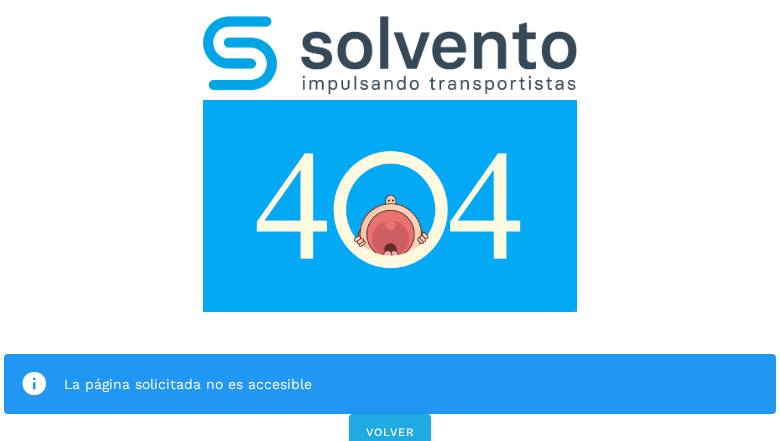 click on "La página solicitada no es accesible" at bounding box center (390, 384) 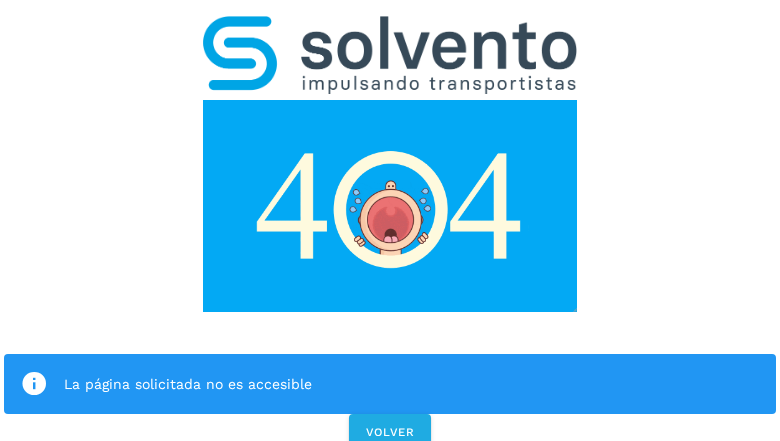 click at bounding box center [390, 206] 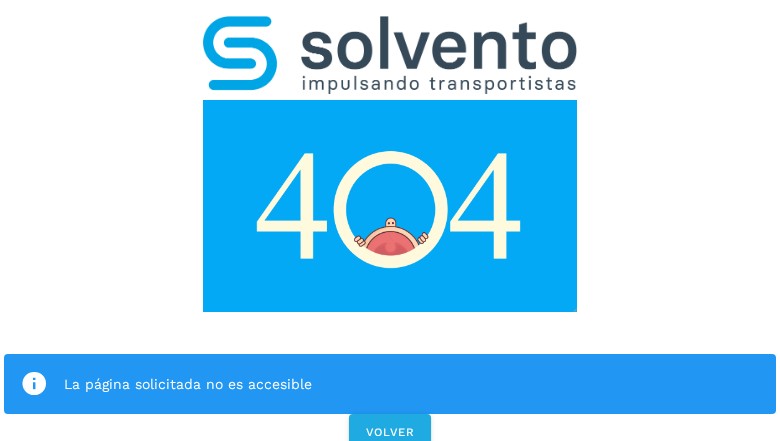click at bounding box center [390, 206] 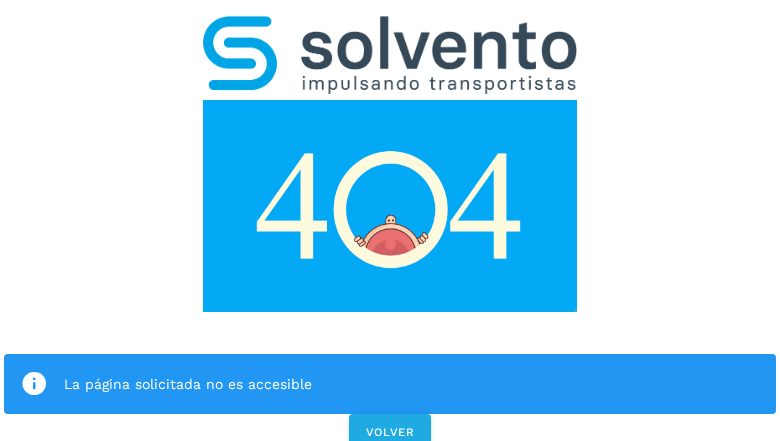 click at bounding box center (390, 55) 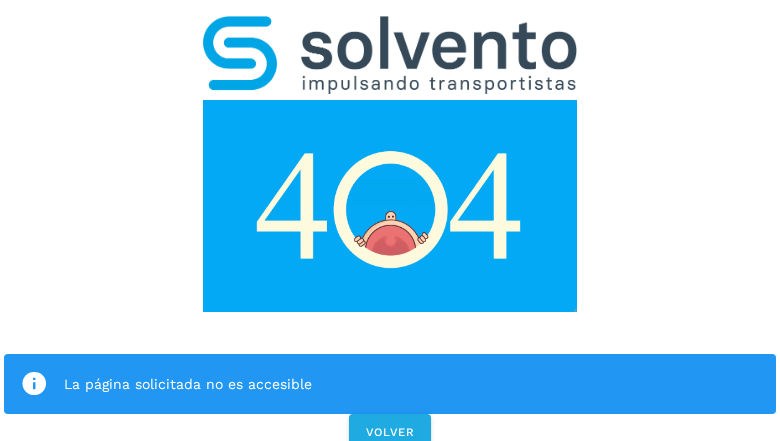 click at bounding box center [390, 206] 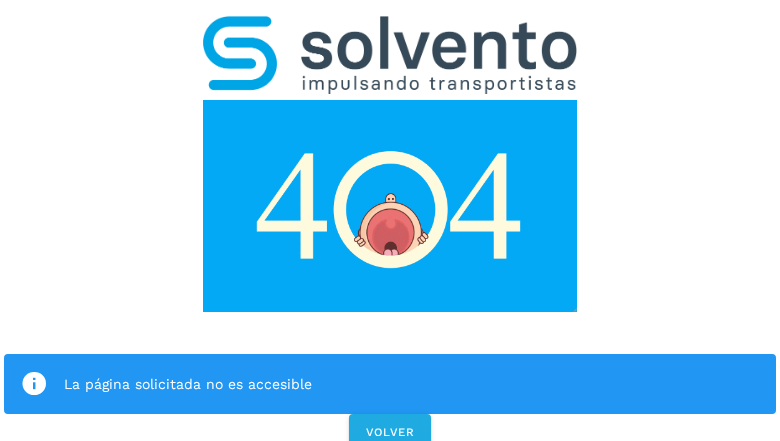 click on "La página solicitada no es accesible" 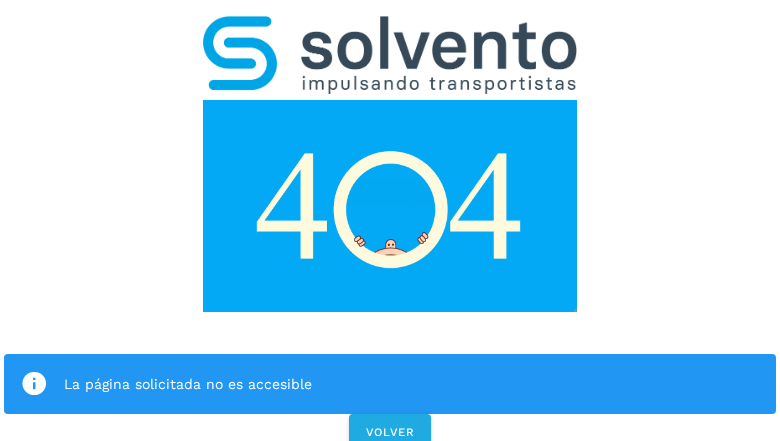 click on "La página solicitada no es accesible" 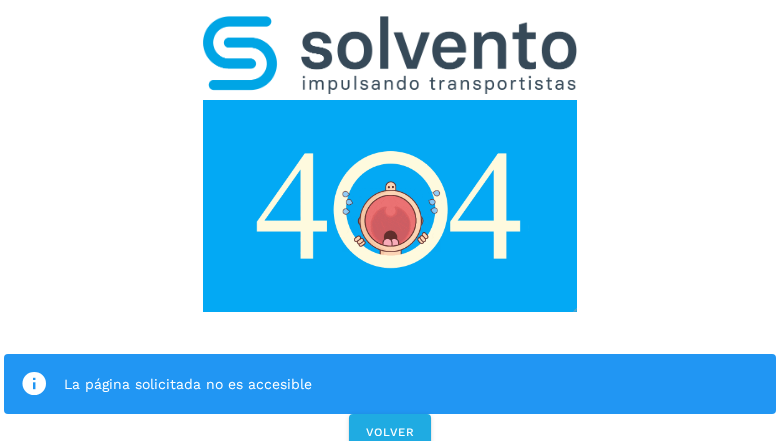 click at bounding box center [34, 384] 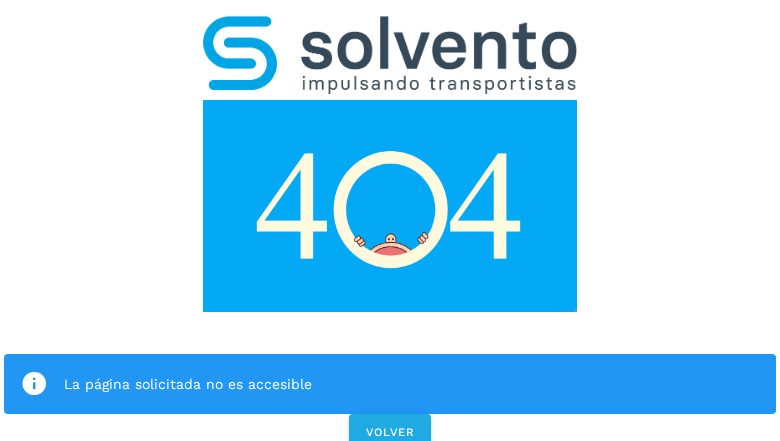 click on "La página solicitada no es accesible" 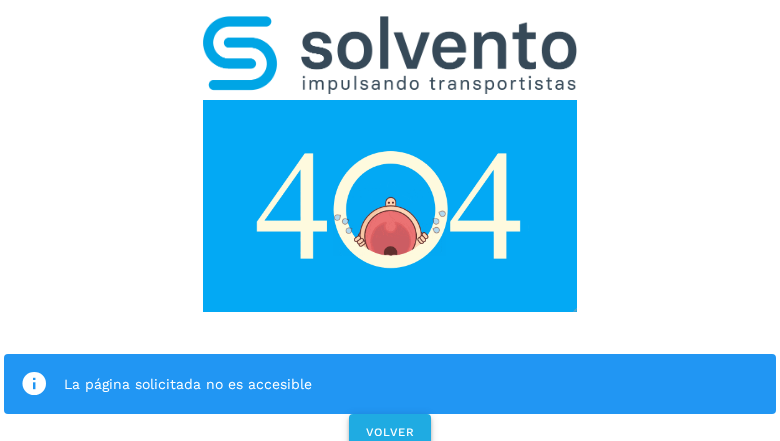 click on "VOLVER" 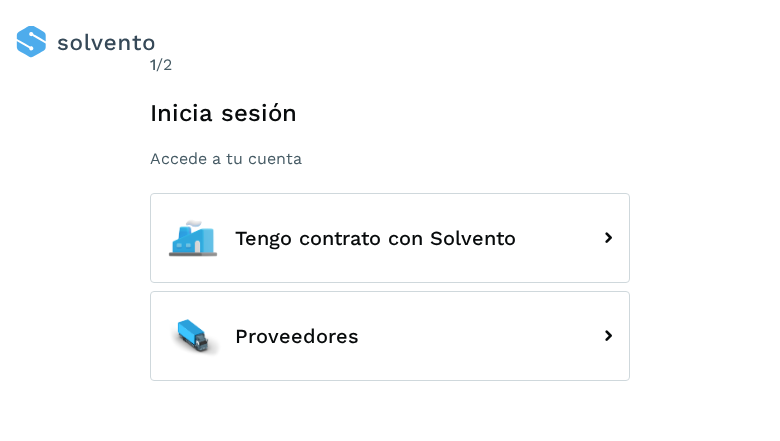 scroll, scrollTop: 0, scrollLeft: 0, axis: both 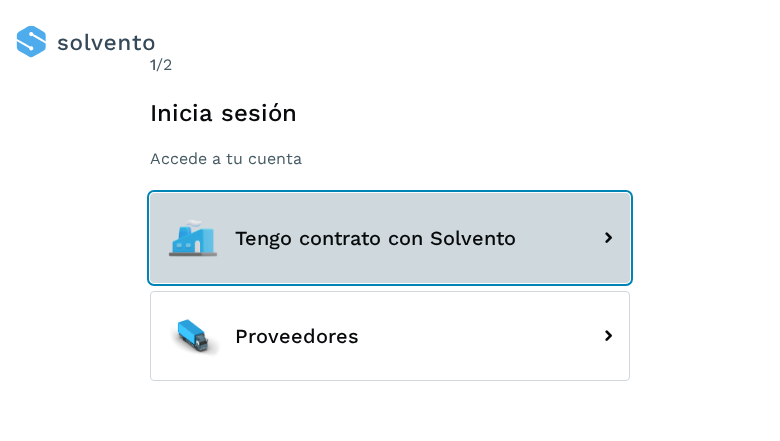 click on "Tengo contrato con Solvento" 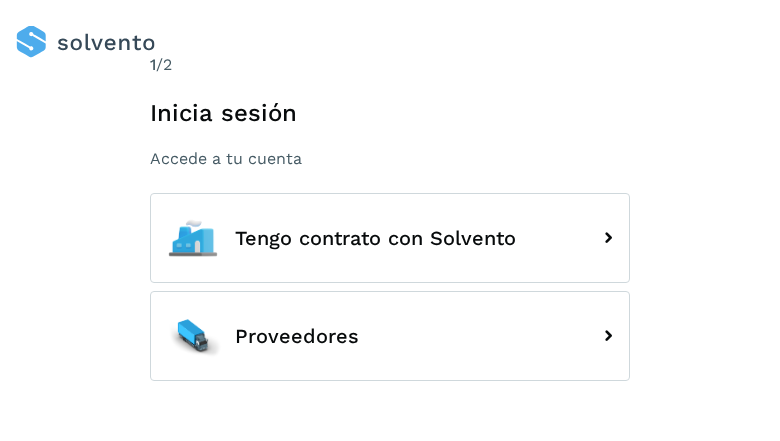 scroll, scrollTop: 0, scrollLeft: 0, axis: both 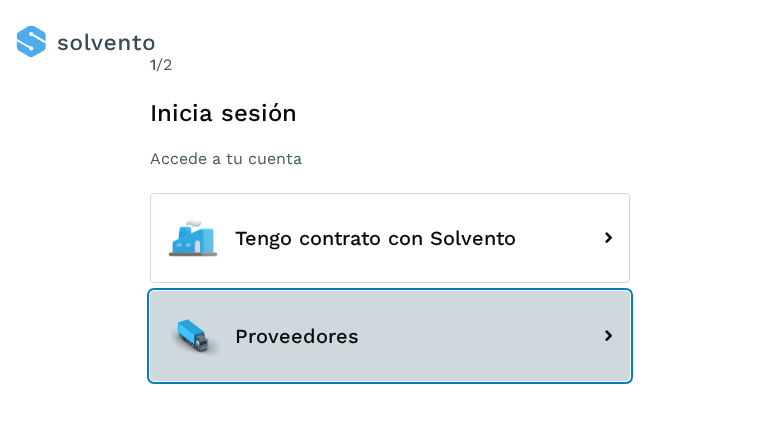 click on "Proveedores" at bounding box center (390, 336) 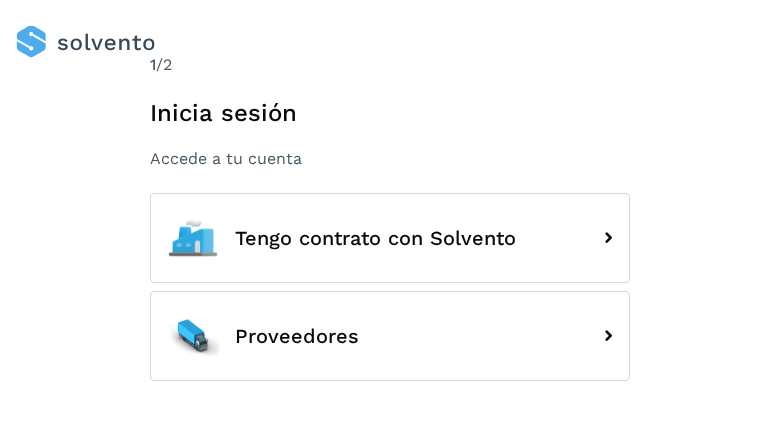 scroll, scrollTop: 0, scrollLeft: 0, axis: both 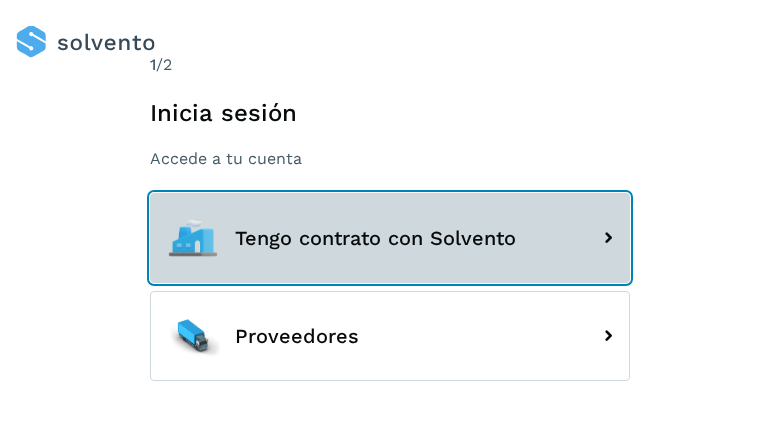 click on "Tengo contrato con Solvento" at bounding box center [390, 238] 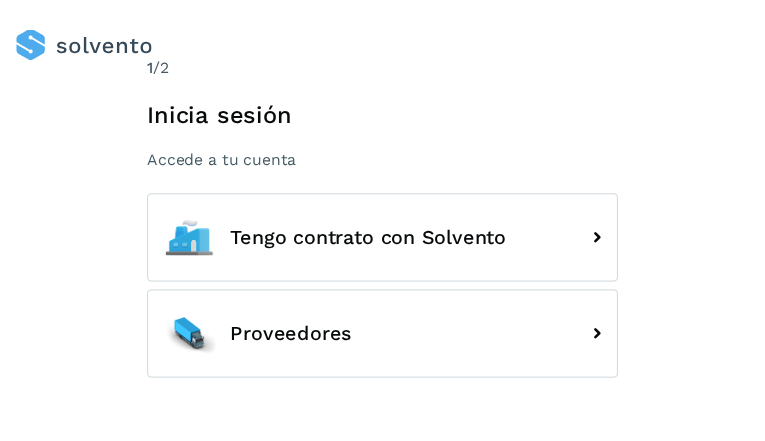 scroll, scrollTop: 0, scrollLeft: 0, axis: both 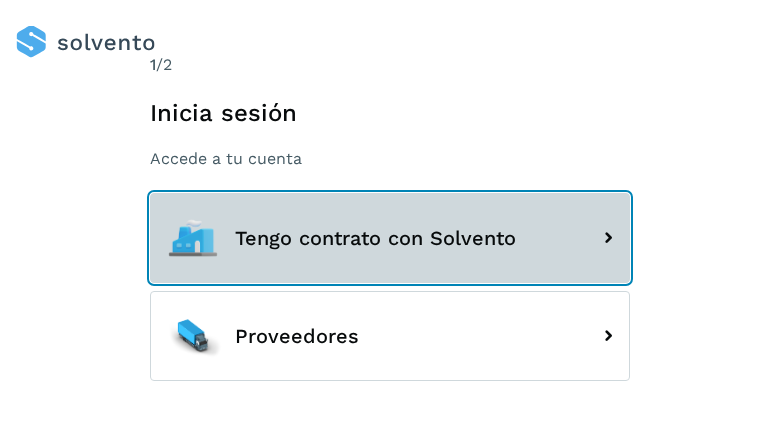 click on "Tengo contrato con Solvento" at bounding box center [390, 238] 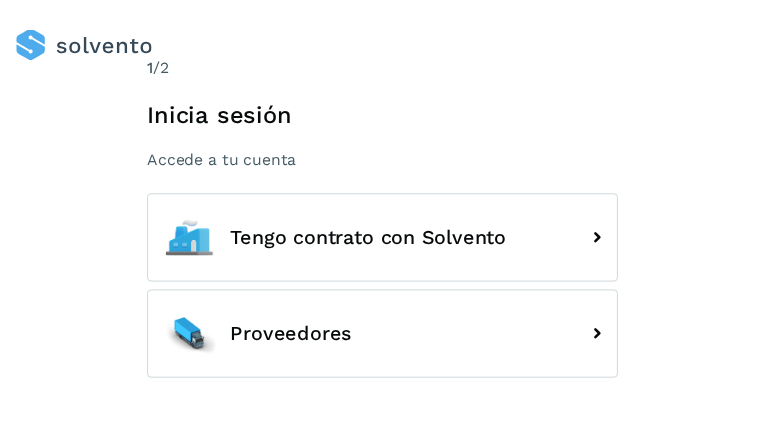 scroll, scrollTop: 0, scrollLeft: 0, axis: both 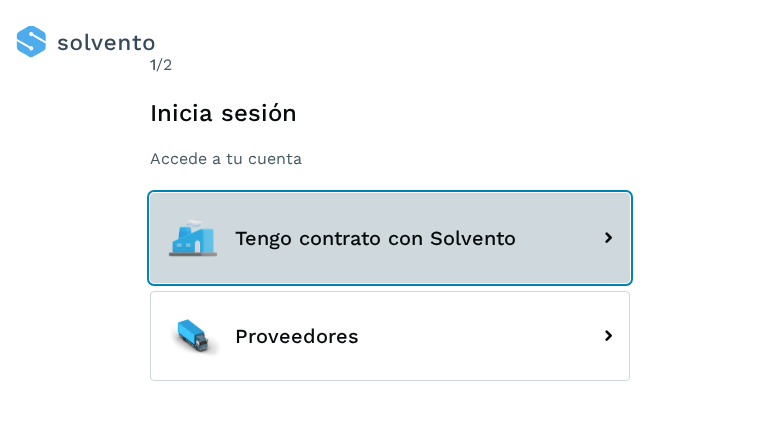 click on "Tengo contrato con Solvento" at bounding box center (390, 238) 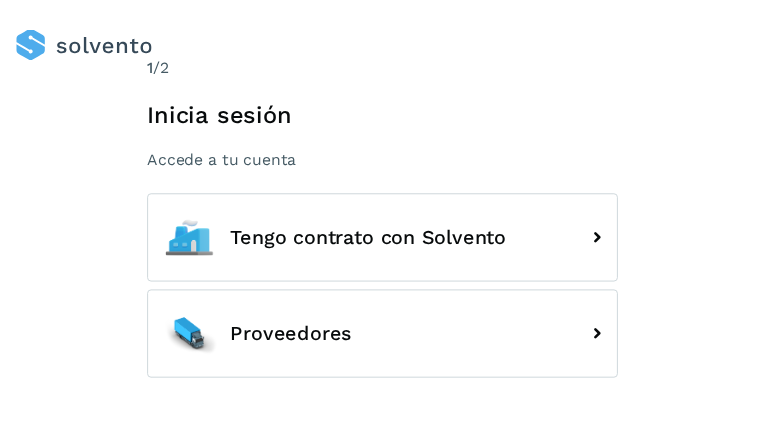 scroll, scrollTop: 0, scrollLeft: 0, axis: both 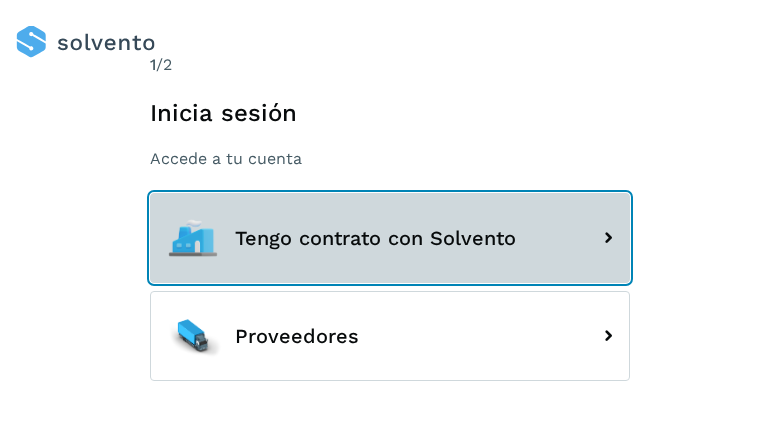 click on "Tengo contrato con Solvento" at bounding box center (390, 238) 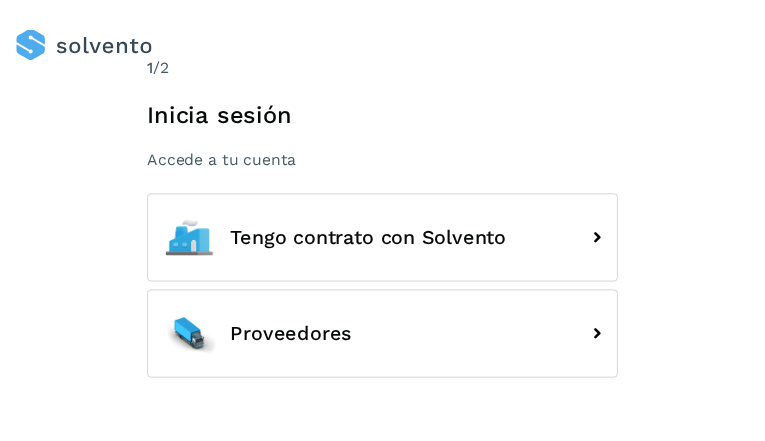 scroll, scrollTop: 0, scrollLeft: 0, axis: both 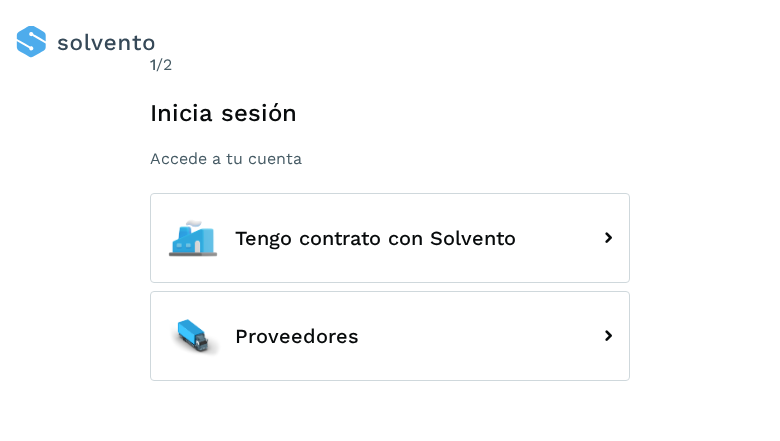 click on "Tengo contrato con Solvento" at bounding box center (390, 238) 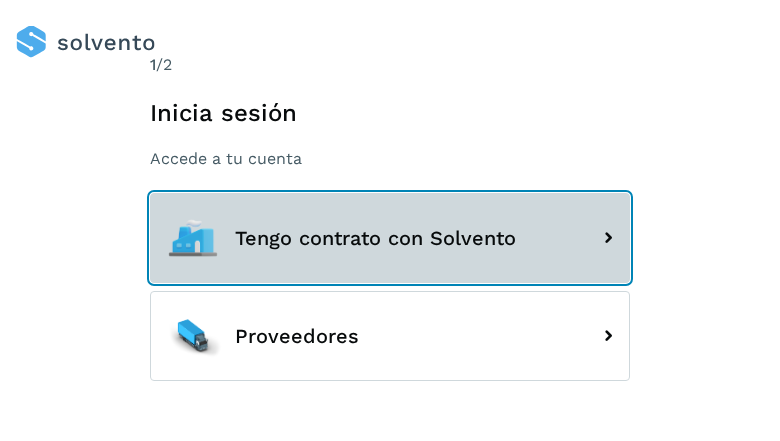 click on "Tengo contrato con Solvento" at bounding box center (390, 238) 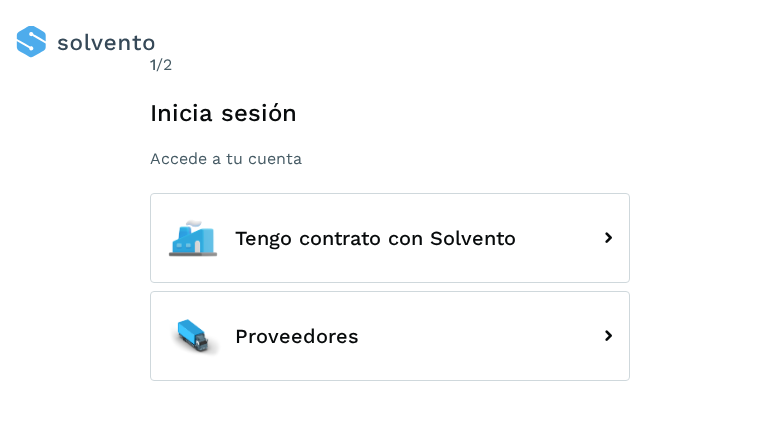 scroll, scrollTop: 0, scrollLeft: 0, axis: both 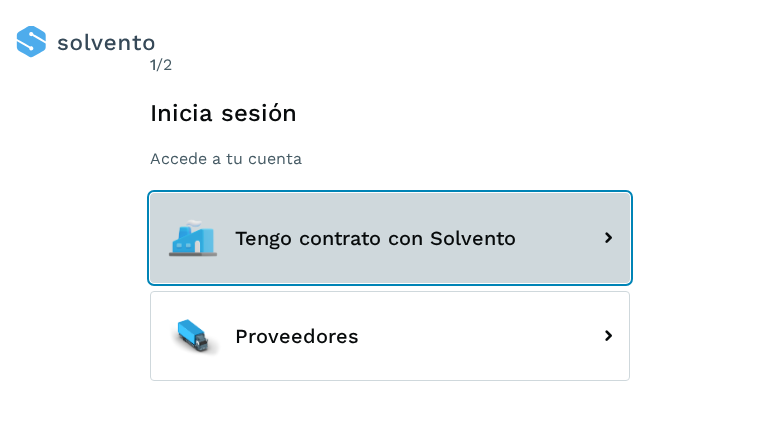 click 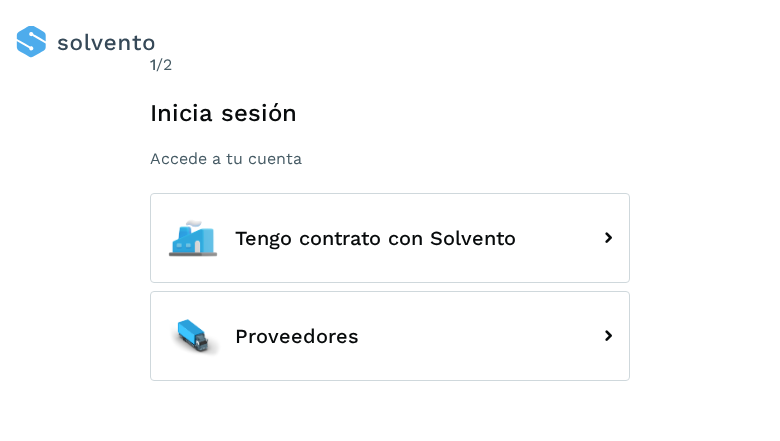 scroll, scrollTop: 0, scrollLeft: 0, axis: both 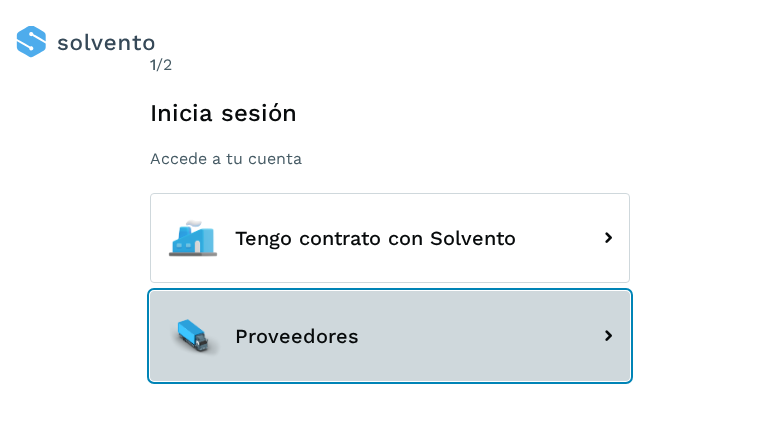 click on "Proveedores" at bounding box center (390, 336) 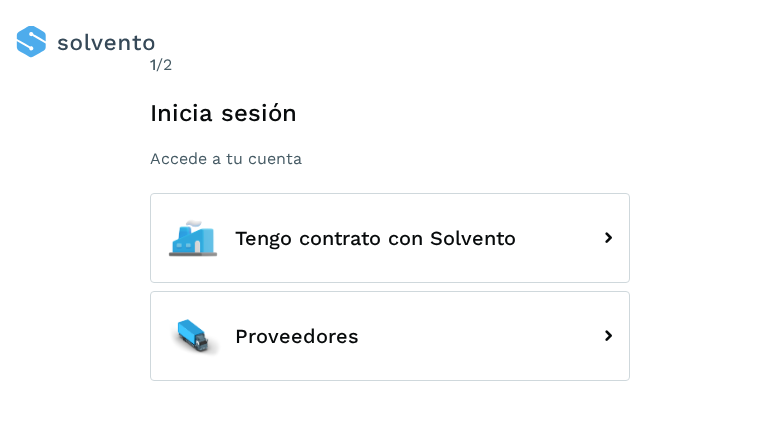 scroll, scrollTop: 0, scrollLeft: 0, axis: both 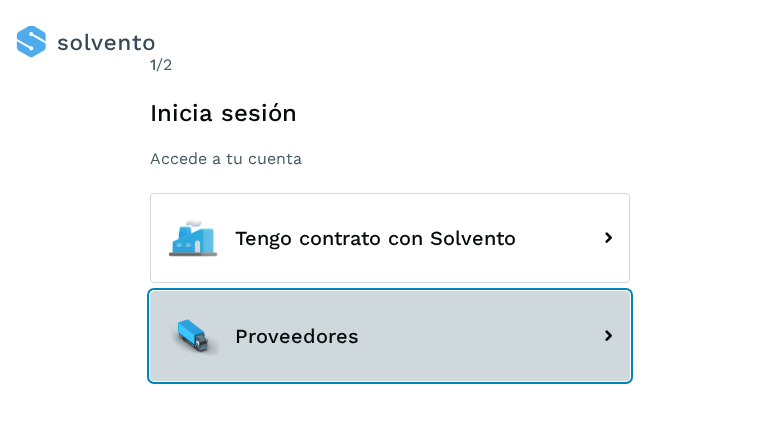 click 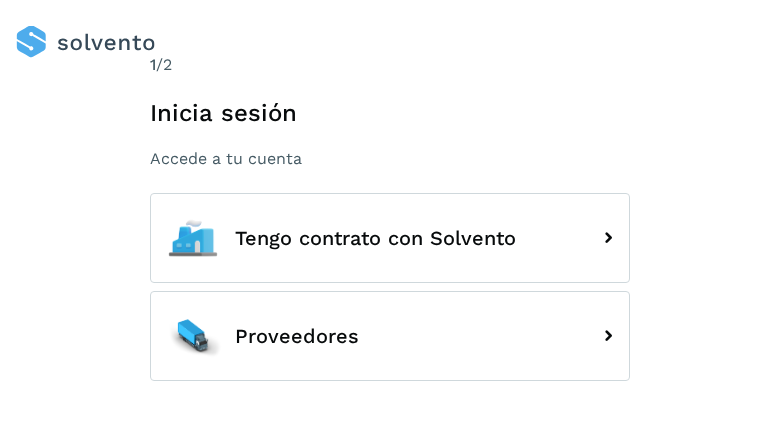 scroll, scrollTop: 0, scrollLeft: 0, axis: both 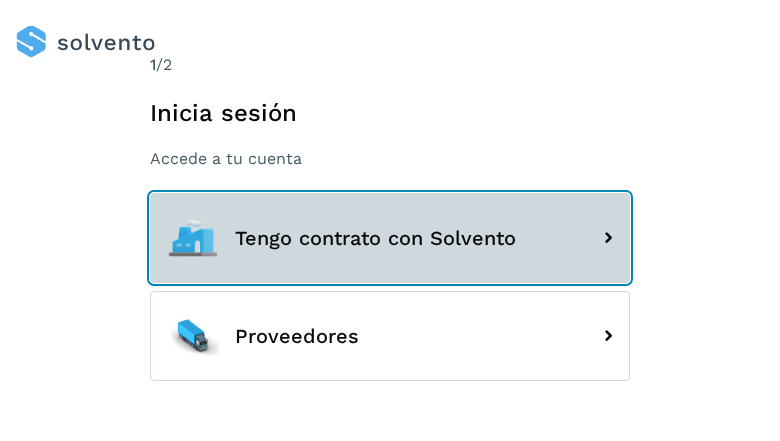 click on "Tengo contrato con Solvento" 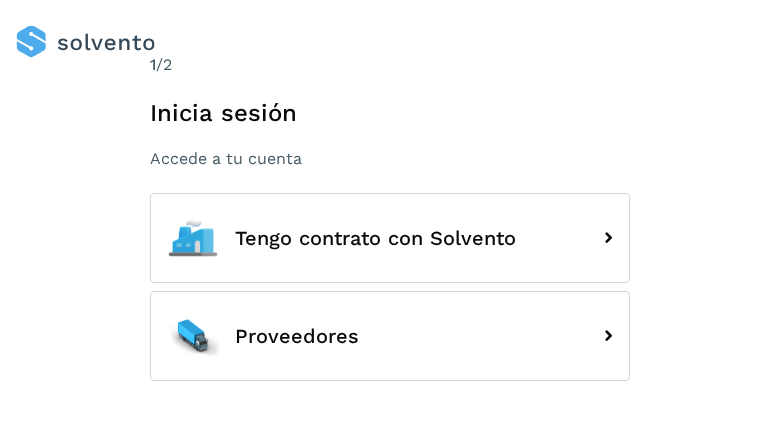 scroll, scrollTop: 0, scrollLeft: 0, axis: both 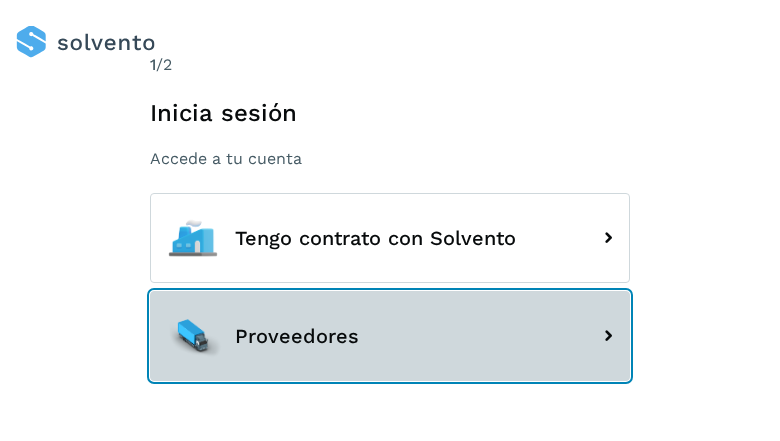 click on "Proveedores" at bounding box center (390, 336) 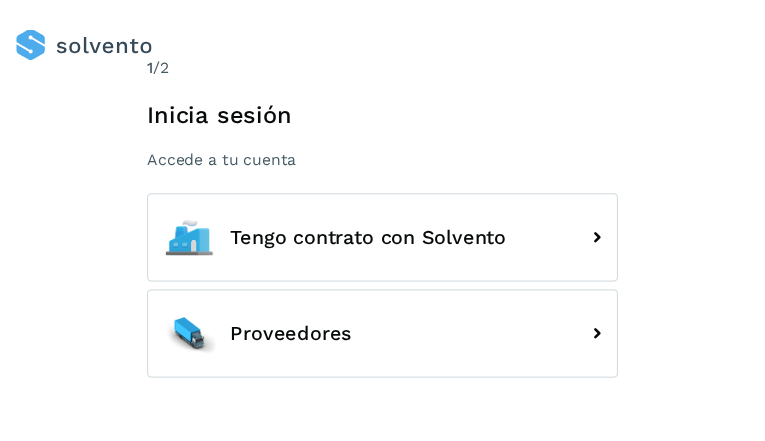 scroll, scrollTop: 0, scrollLeft: 0, axis: both 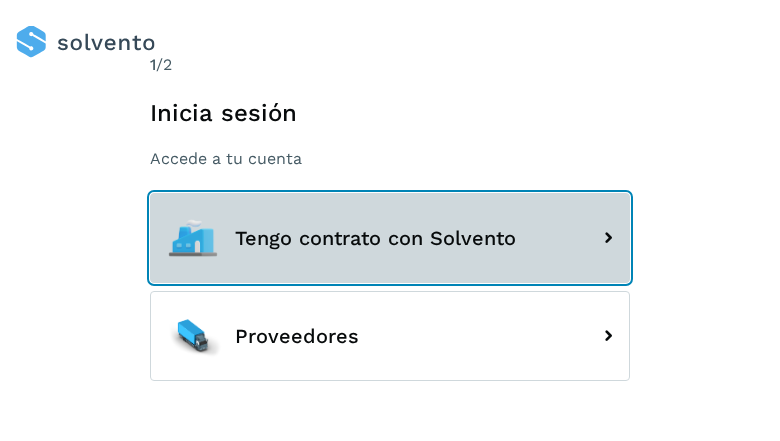 click on "Tengo contrato con Solvento" at bounding box center [390, 238] 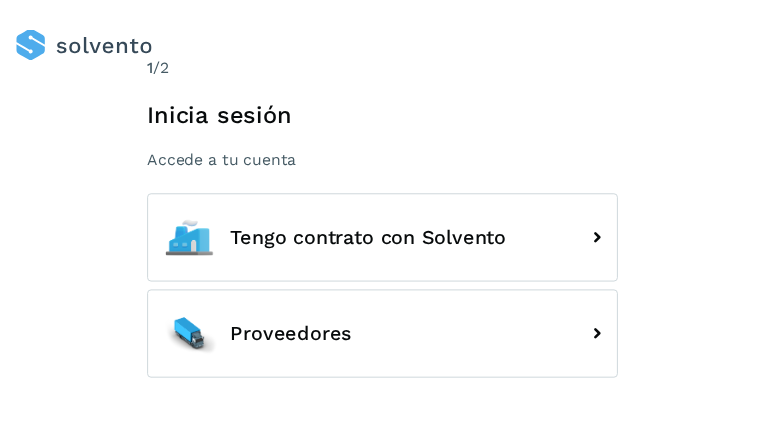 scroll, scrollTop: 0, scrollLeft: 0, axis: both 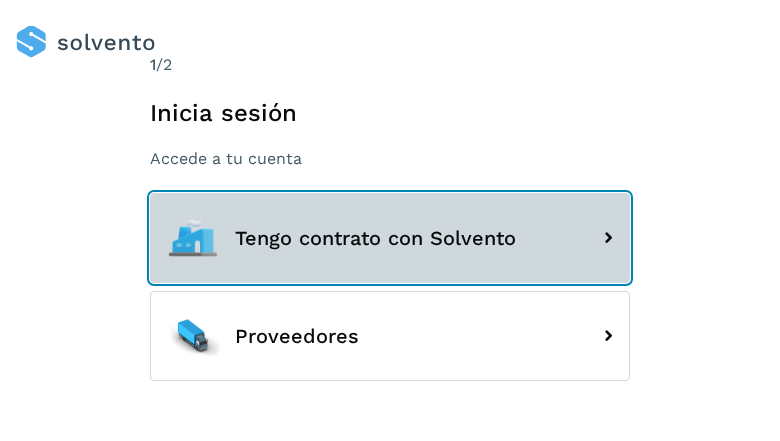 click on "Tengo contrato con Solvento" at bounding box center (390, 238) 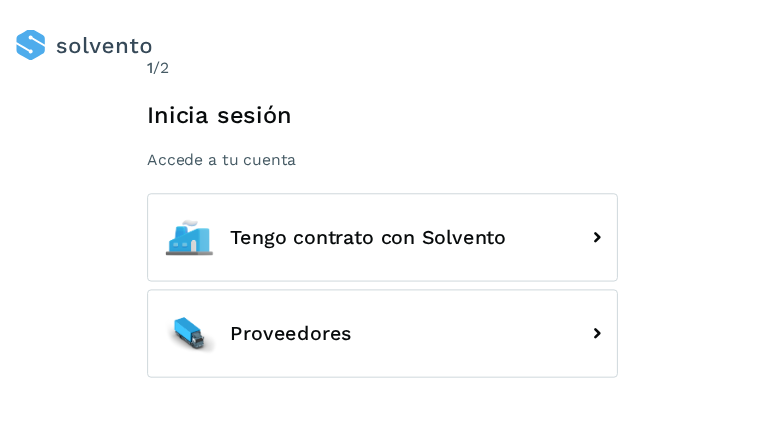 scroll, scrollTop: 0, scrollLeft: 0, axis: both 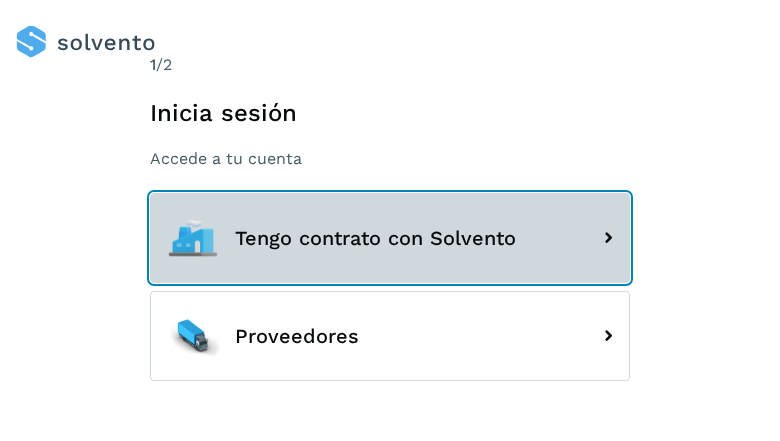 click on "Tengo contrato con Solvento" at bounding box center (390, 238) 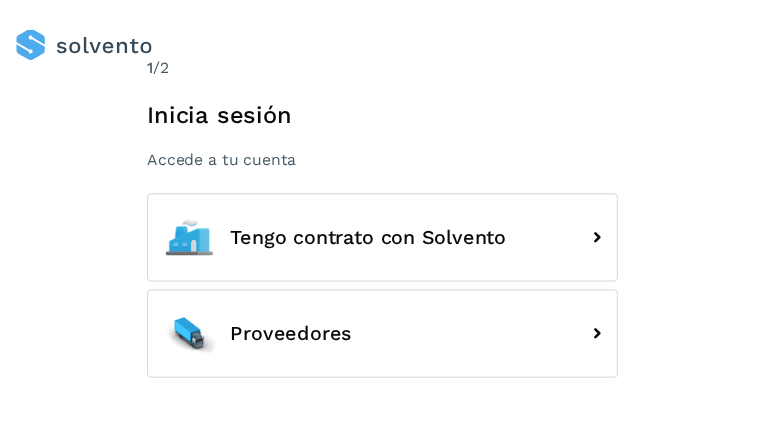 scroll, scrollTop: 0, scrollLeft: 0, axis: both 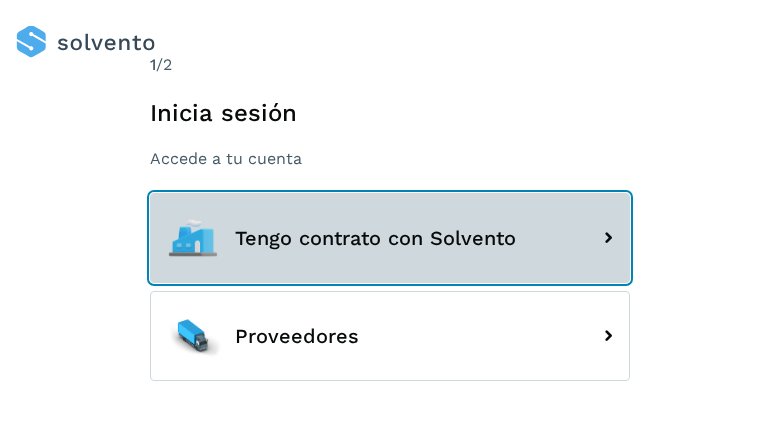 click on "Tengo contrato con Solvento" at bounding box center [390, 238] 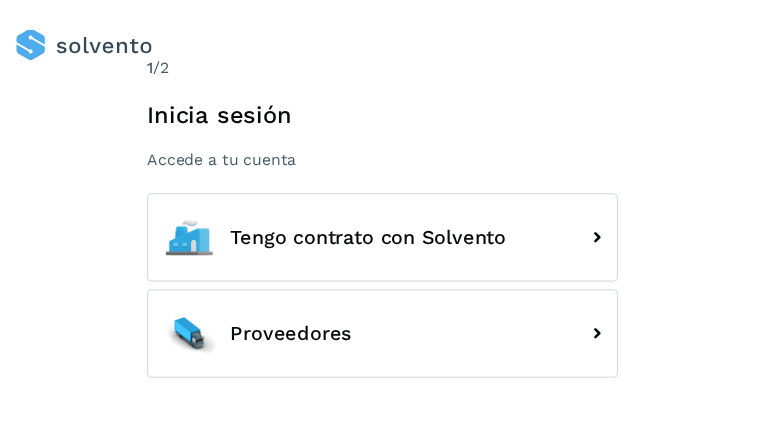 scroll, scrollTop: 0, scrollLeft: 0, axis: both 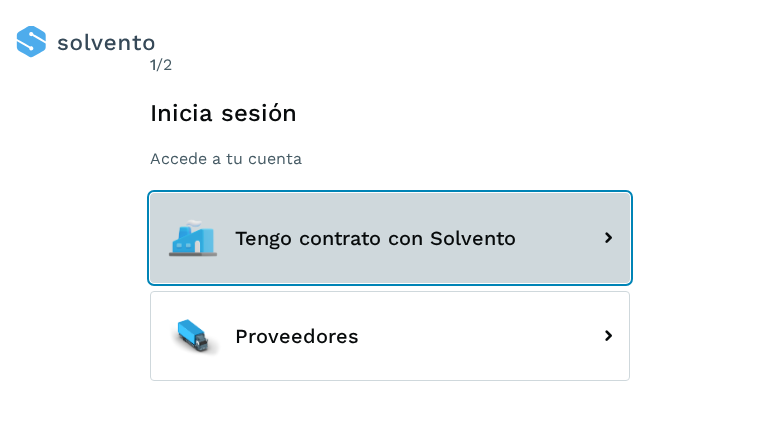 click on "Tengo contrato con Solvento" at bounding box center (390, 238) 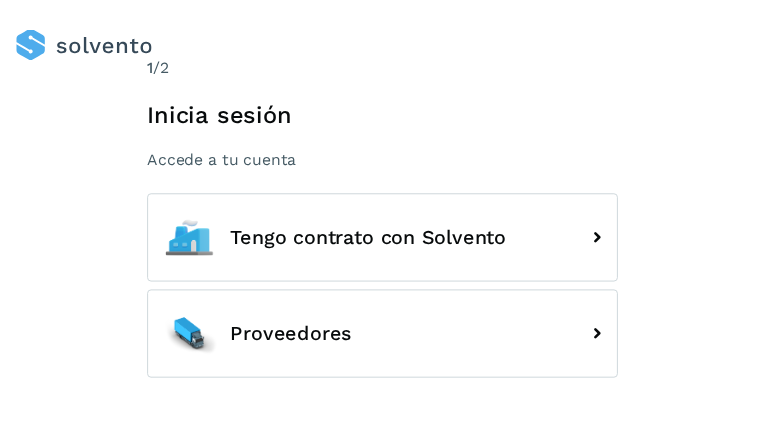 scroll, scrollTop: 0, scrollLeft: 0, axis: both 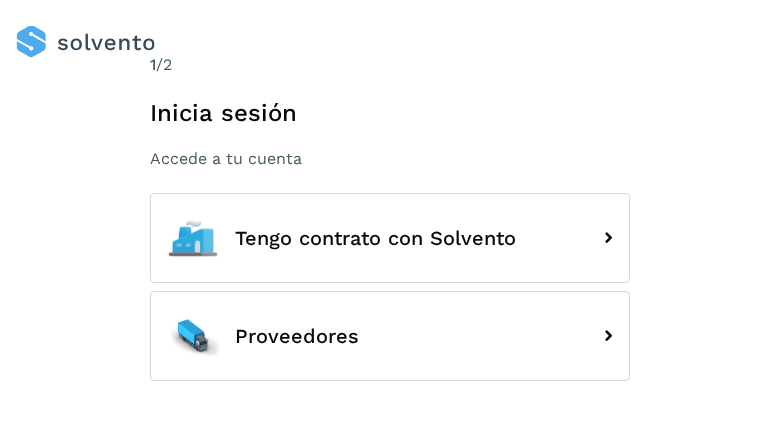 click on "Tengo contrato con Solvento" at bounding box center (390, 238) 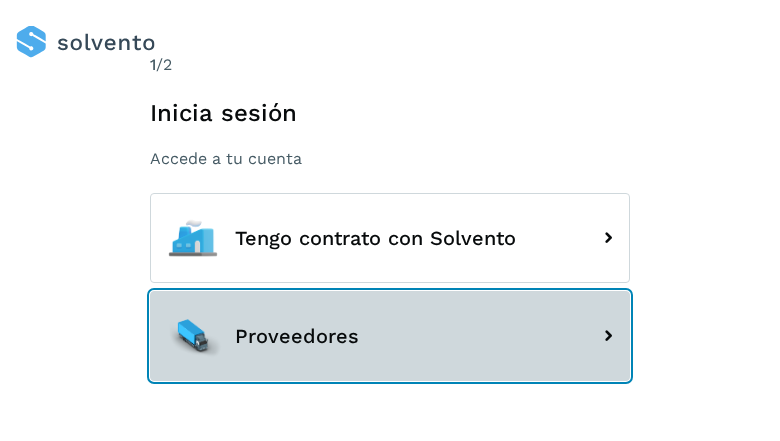 click on "Proveedores" at bounding box center [390, 336] 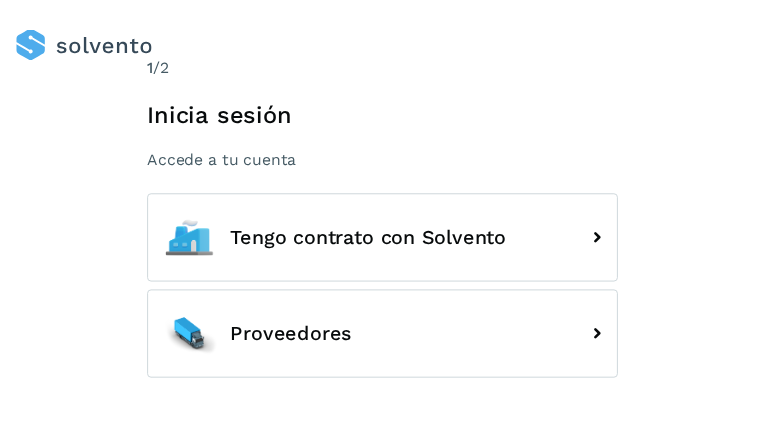 scroll, scrollTop: 0, scrollLeft: 0, axis: both 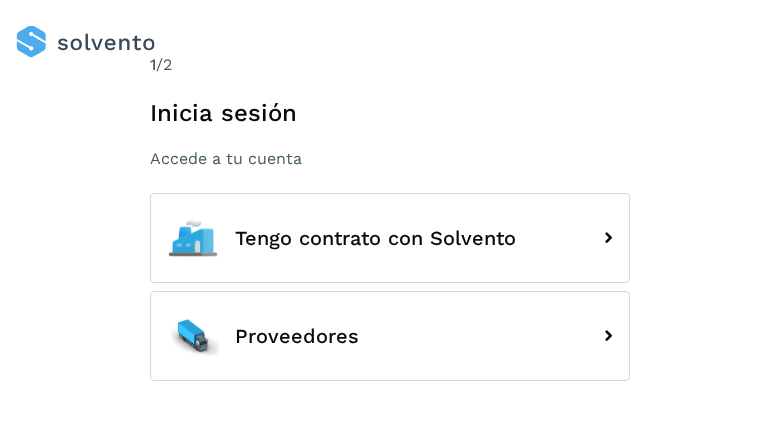 click on "Tengo contrato con Solvento" 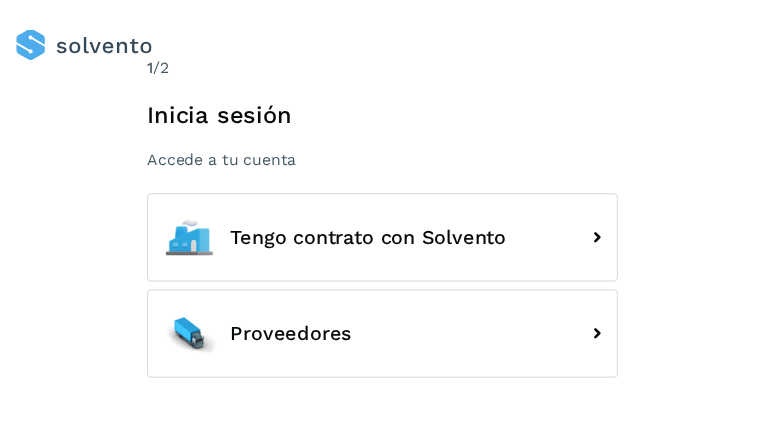 scroll, scrollTop: 0, scrollLeft: 0, axis: both 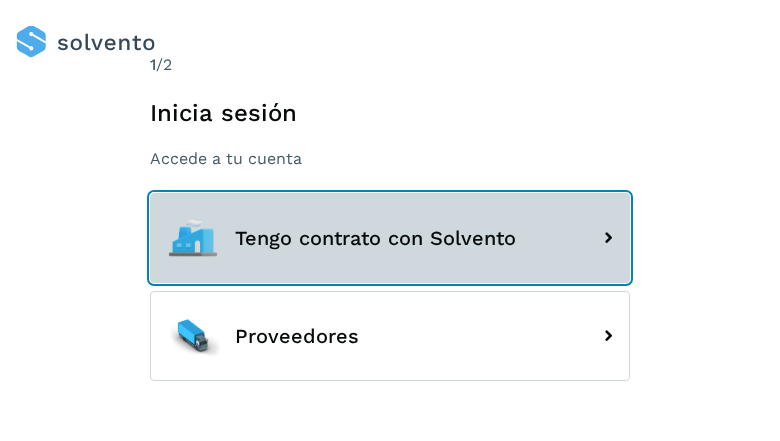 click 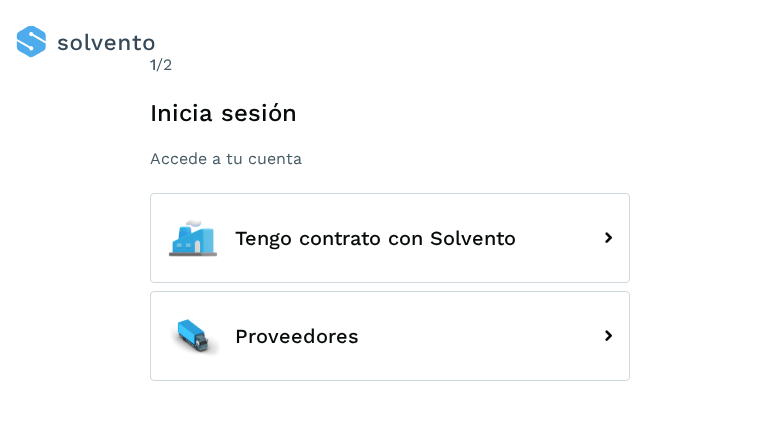 scroll, scrollTop: 0, scrollLeft: 0, axis: both 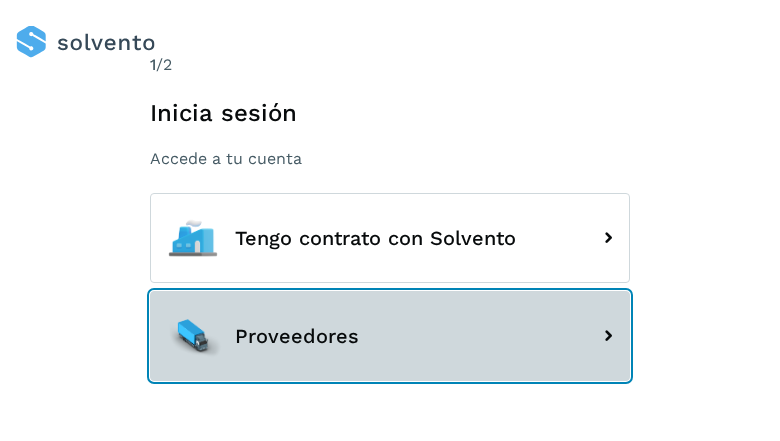 click on "Proveedores" at bounding box center (390, 336) 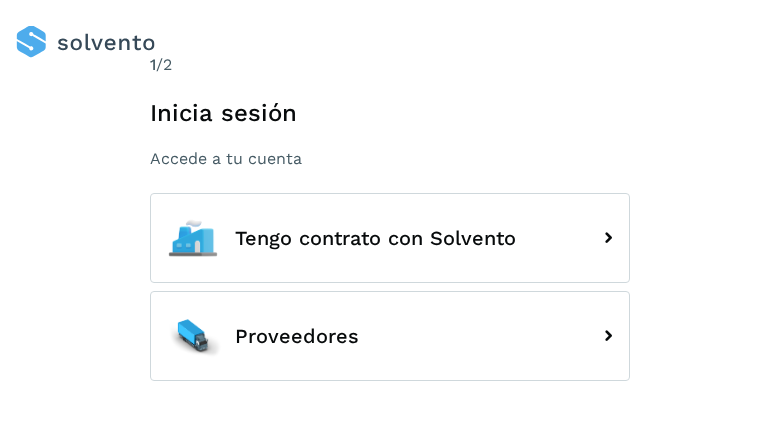 scroll, scrollTop: 0, scrollLeft: 0, axis: both 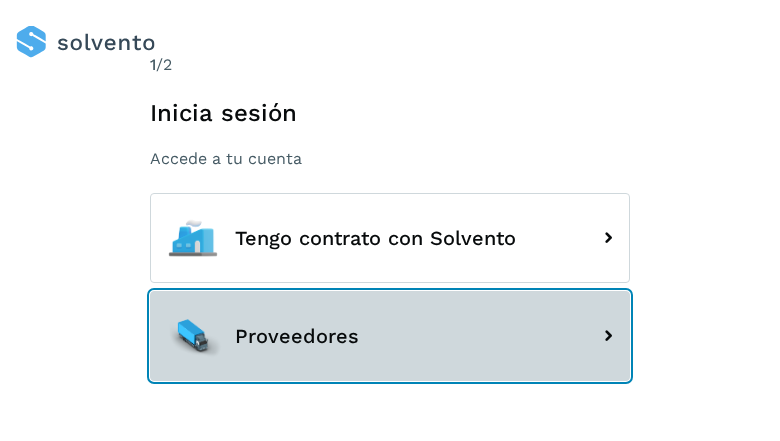 click 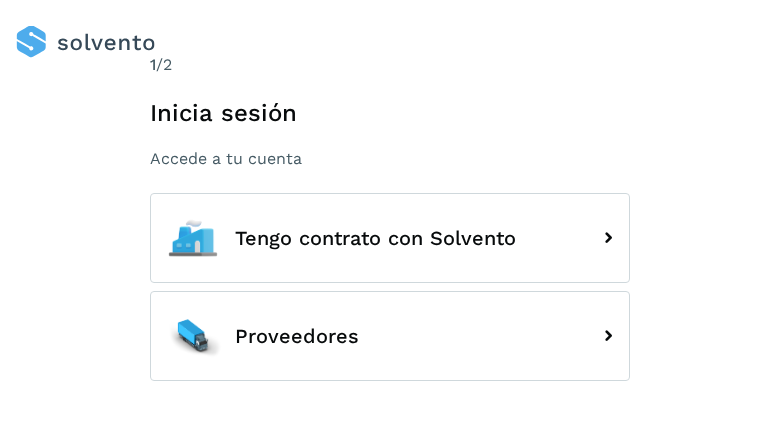 scroll, scrollTop: 0, scrollLeft: 0, axis: both 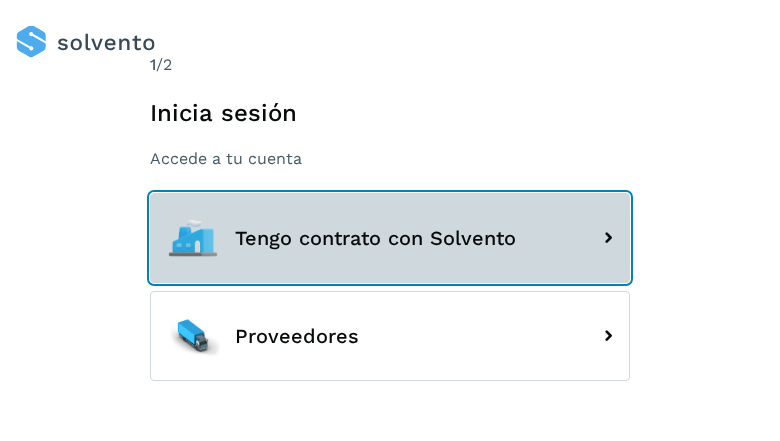 click on "Tengo contrato con Solvento" 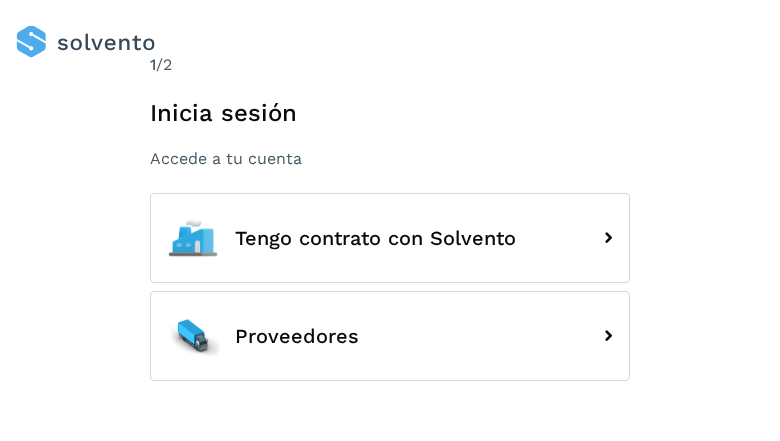 scroll, scrollTop: 0, scrollLeft: 0, axis: both 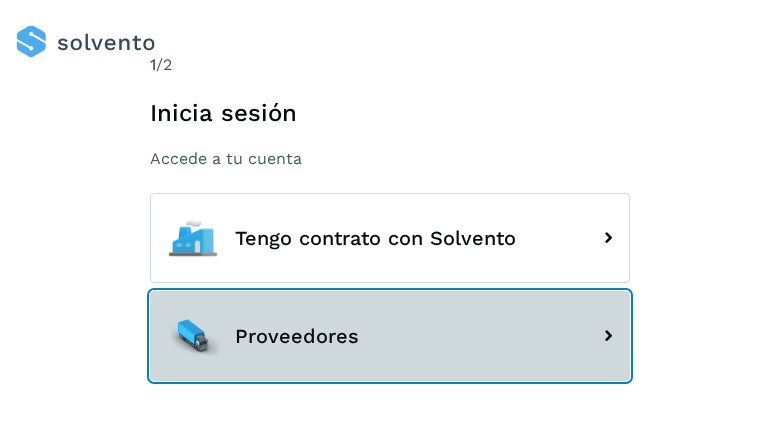 click on "Proveedores" at bounding box center (390, 336) 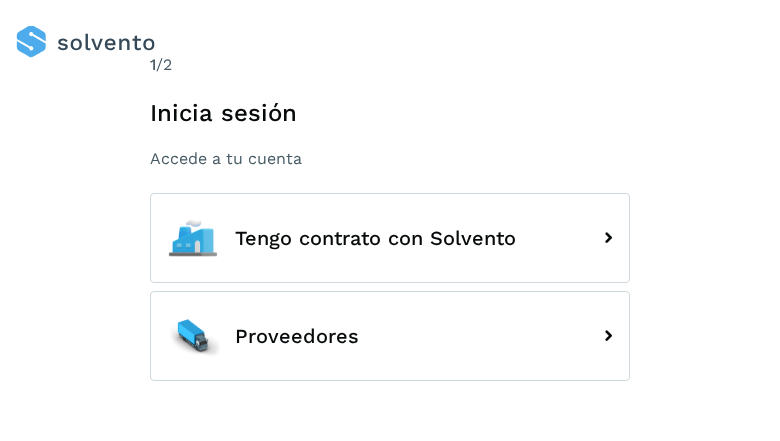click on "Tengo contrato con Solvento" at bounding box center [390, 238] 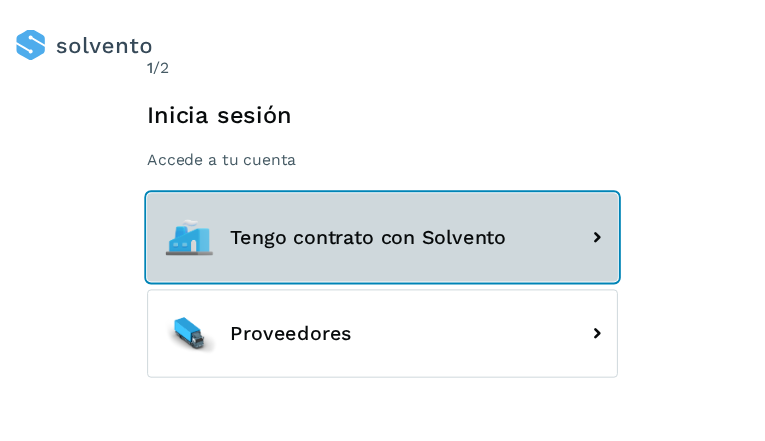 scroll, scrollTop: 0, scrollLeft: 0, axis: both 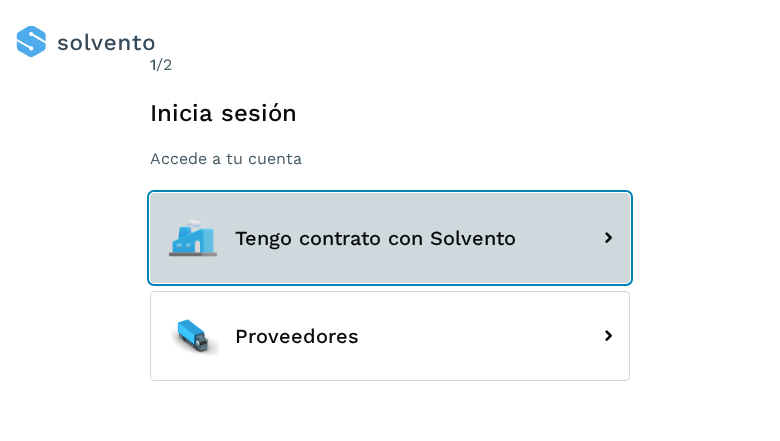 click on "Tengo contrato con Solvento" at bounding box center (390, 238) 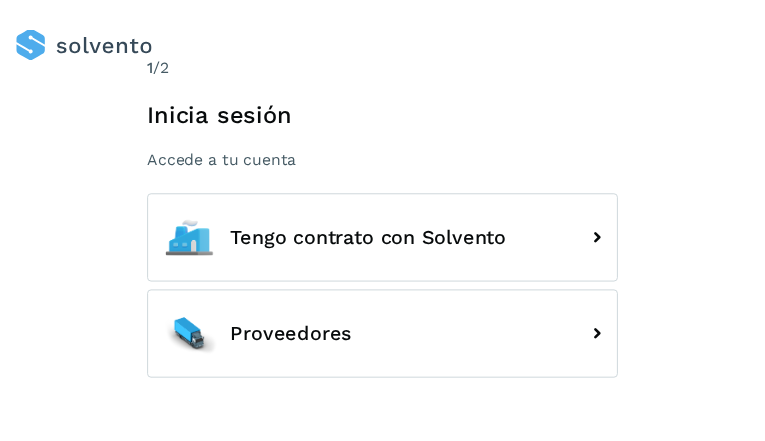 scroll, scrollTop: 0, scrollLeft: 0, axis: both 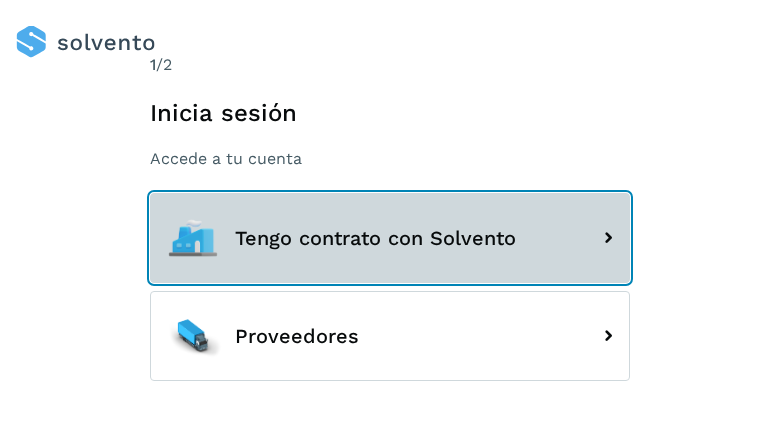 click on "Tengo contrato con Solvento" at bounding box center (390, 238) 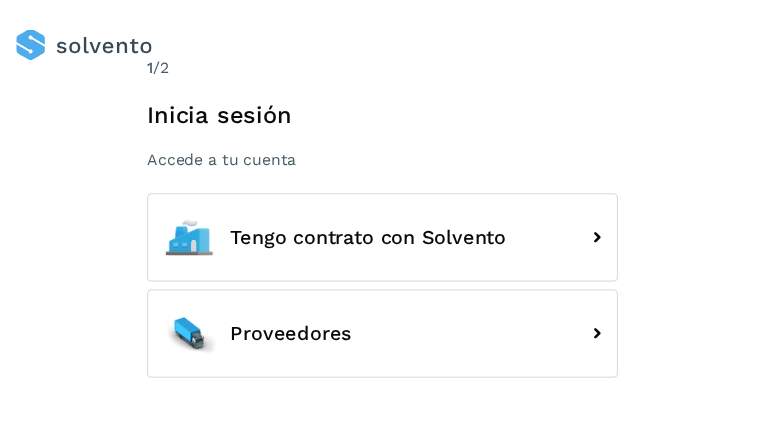 scroll, scrollTop: 0, scrollLeft: 0, axis: both 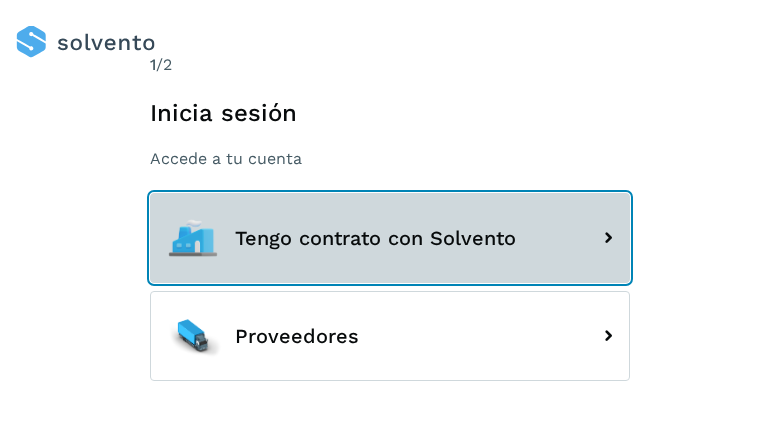 click on "Tengo contrato con Solvento" at bounding box center (390, 238) 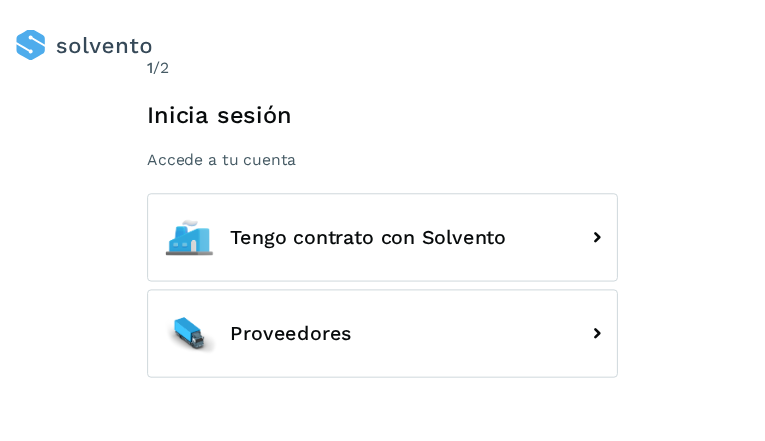 scroll, scrollTop: 0, scrollLeft: 0, axis: both 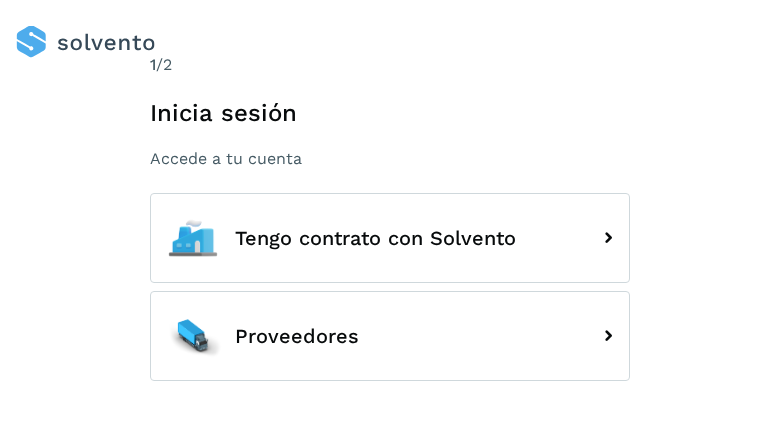click on "Tengo contrato con Solvento" at bounding box center [390, 238] 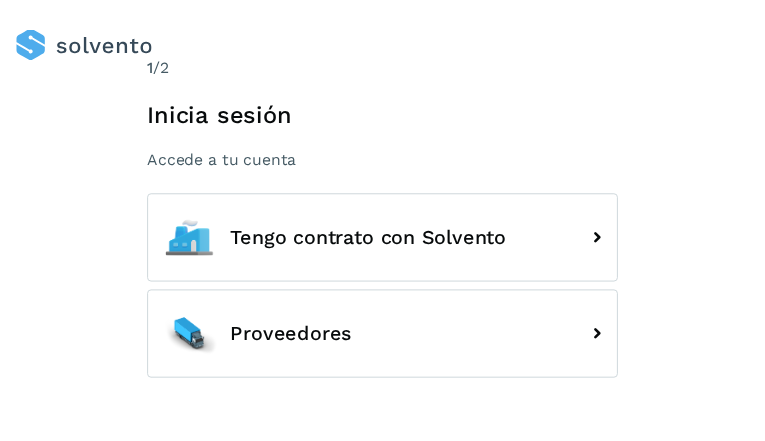 scroll, scrollTop: 0, scrollLeft: 0, axis: both 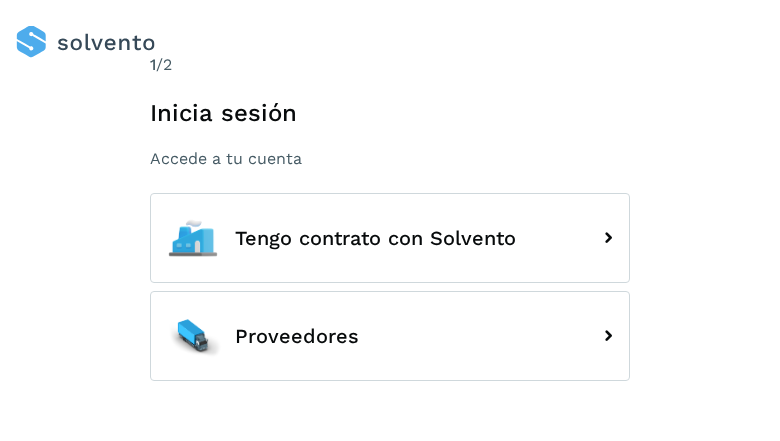 click on "Tengo contrato con Solvento" at bounding box center (390, 238) 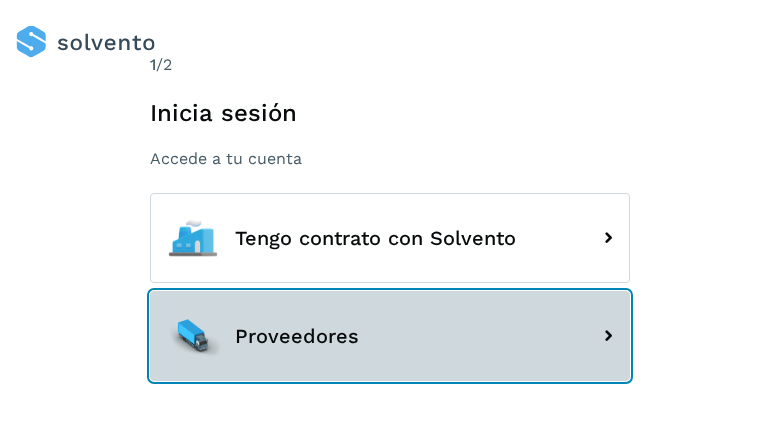 click on "Proveedores" at bounding box center (390, 336) 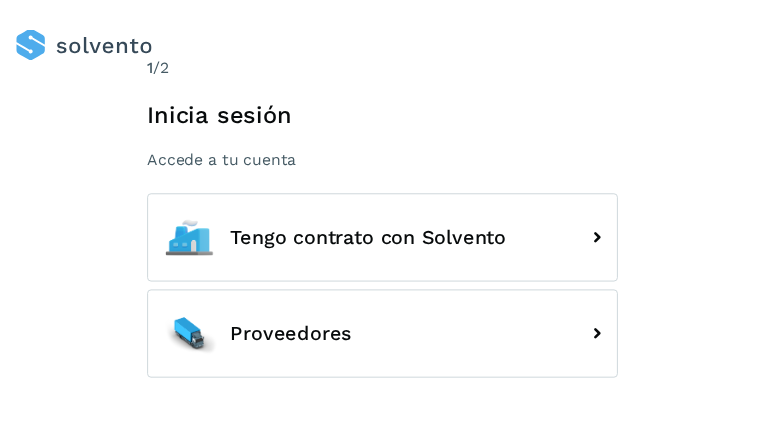 scroll, scrollTop: 0, scrollLeft: 0, axis: both 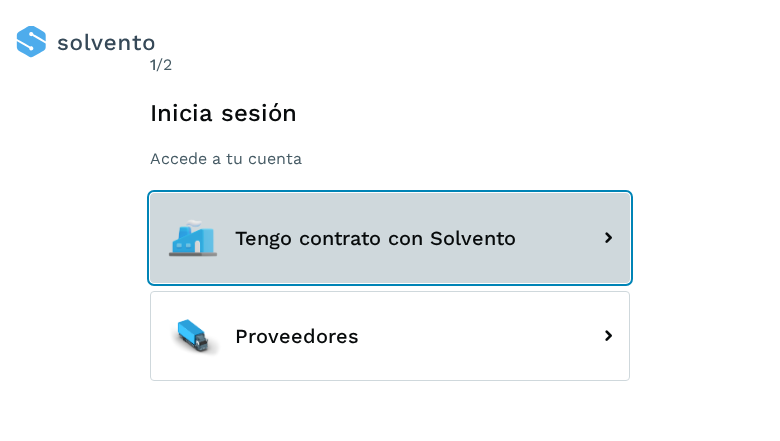 click on "Tengo contrato con Solvento" 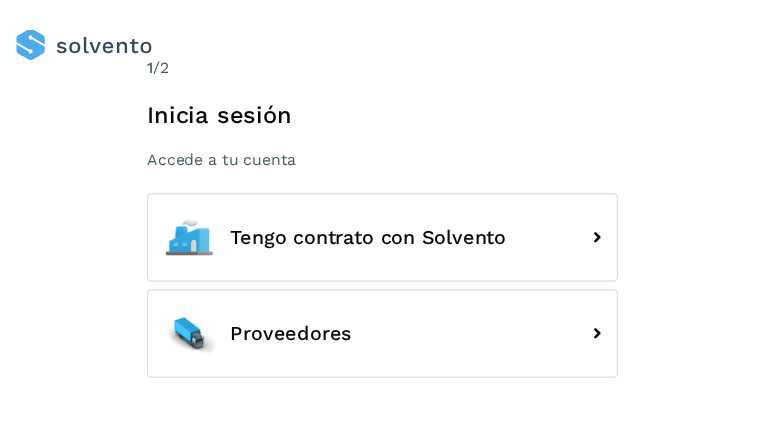 scroll, scrollTop: 0, scrollLeft: 0, axis: both 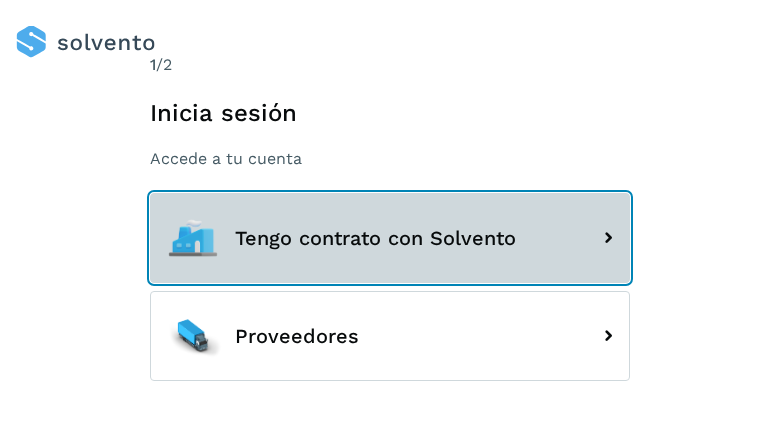 click 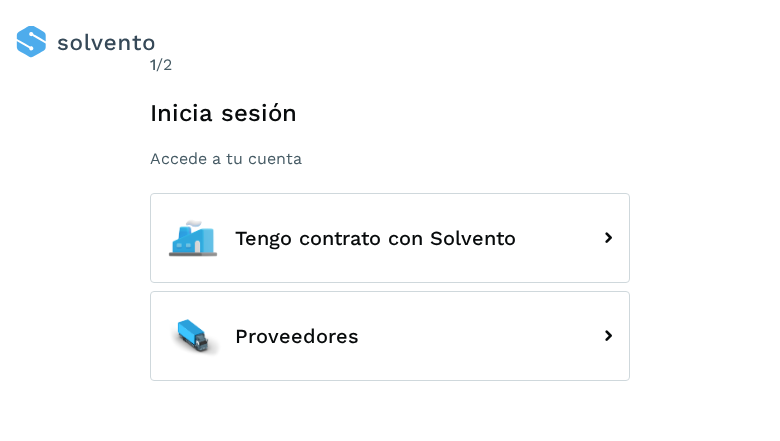 scroll, scrollTop: 0, scrollLeft: 0, axis: both 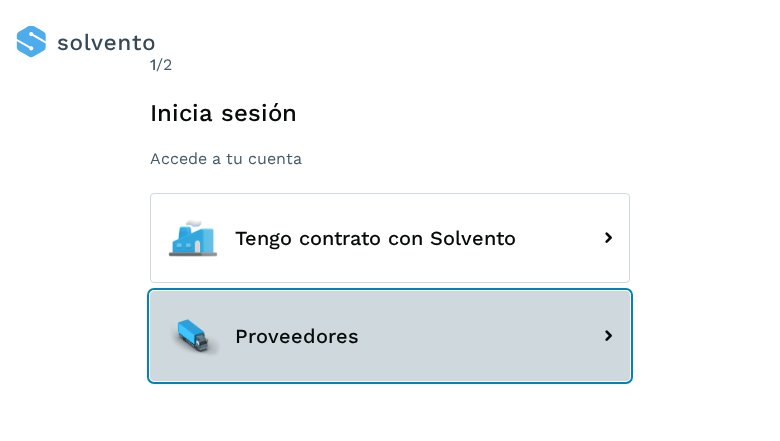click on "Proveedores" at bounding box center [390, 336] 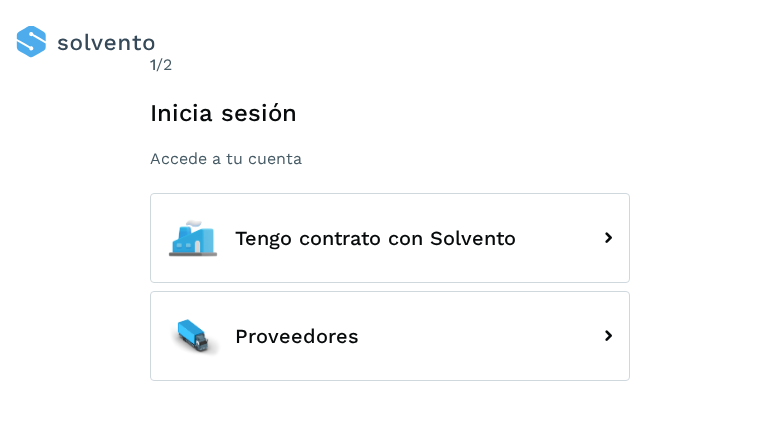scroll, scrollTop: 0, scrollLeft: 0, axis: both 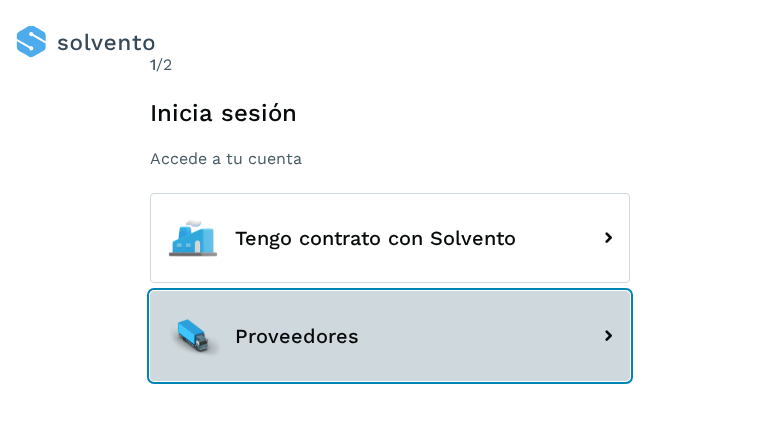 click 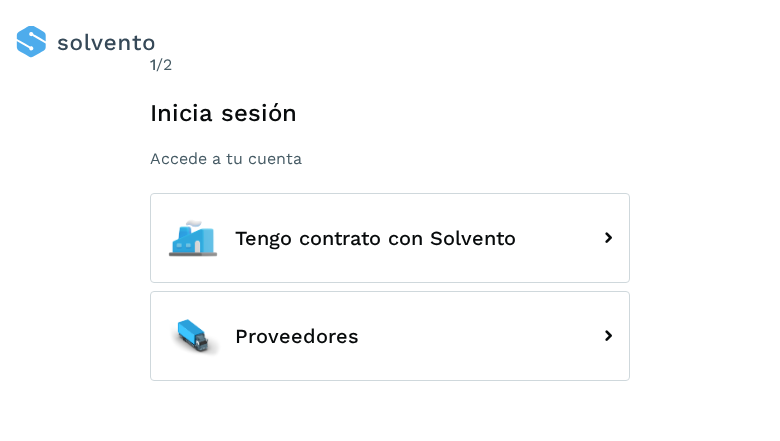 scroll, scrollTop: 0, scrollLeft: 0, axis: both 